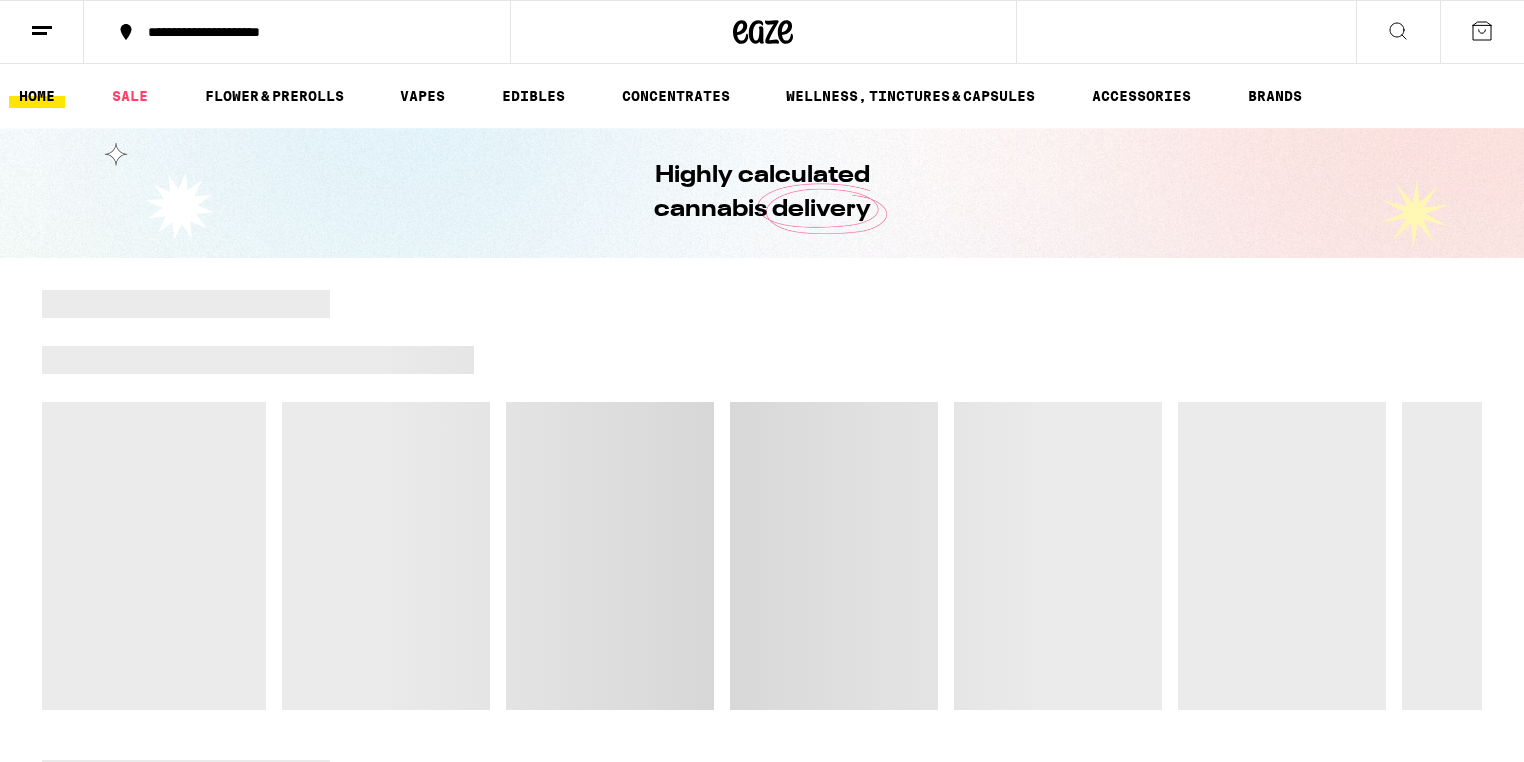 scroll, scrollTop: 0, scrollLeft: 0, axis: both 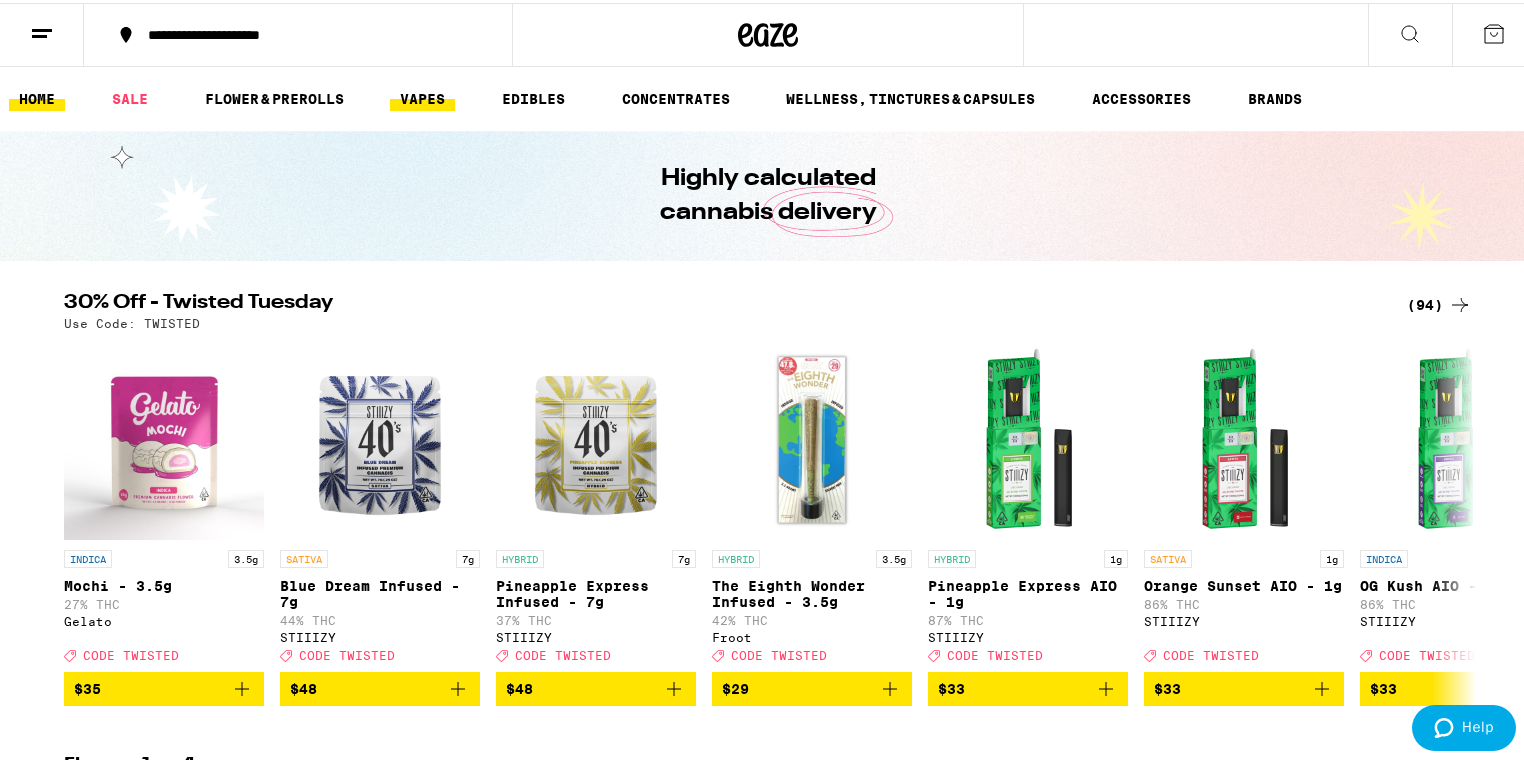 click on "VAPES" at bounding box center [422, 96] 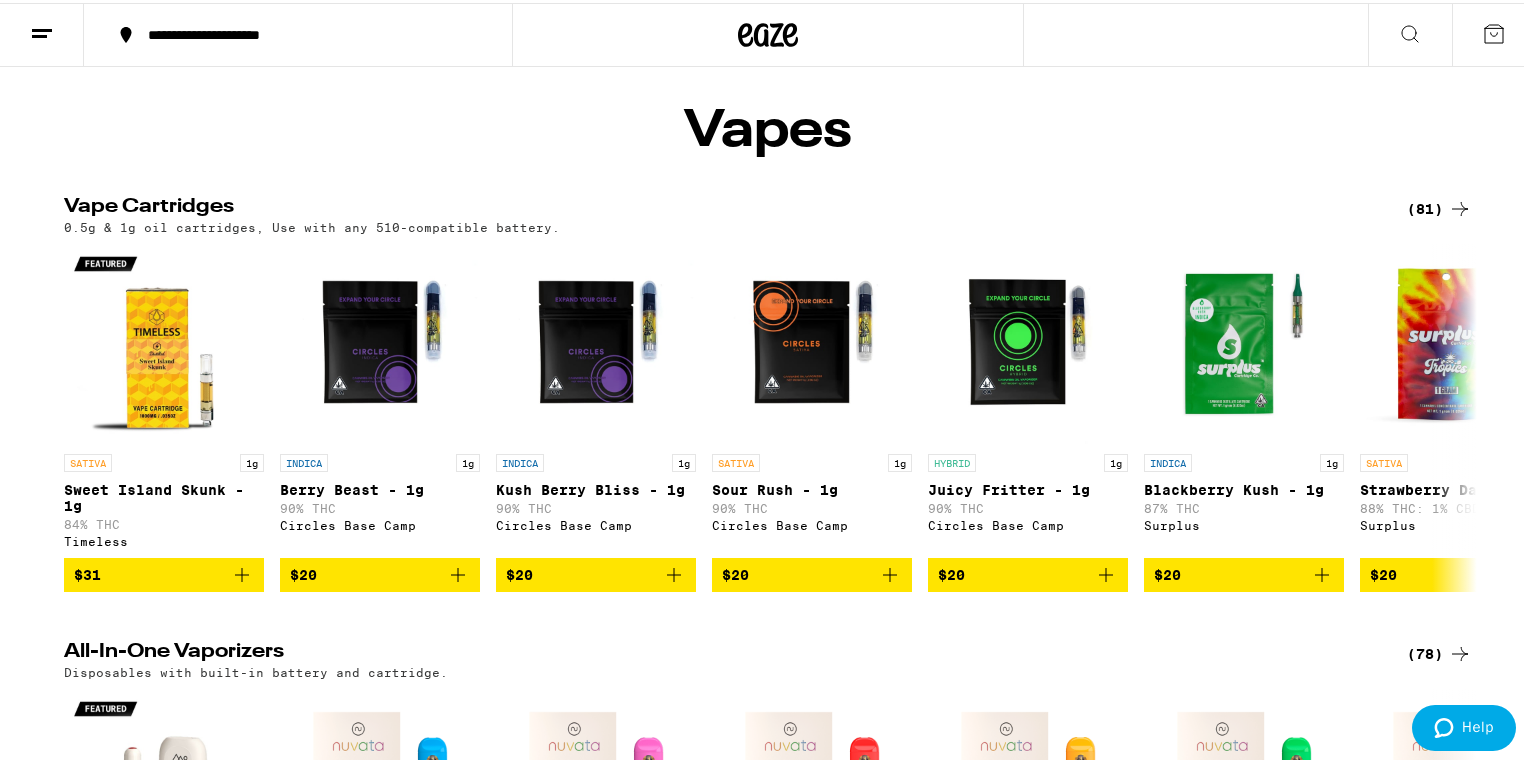 scroll, scrollTop: 0, scrollLeft: 0, axis: both 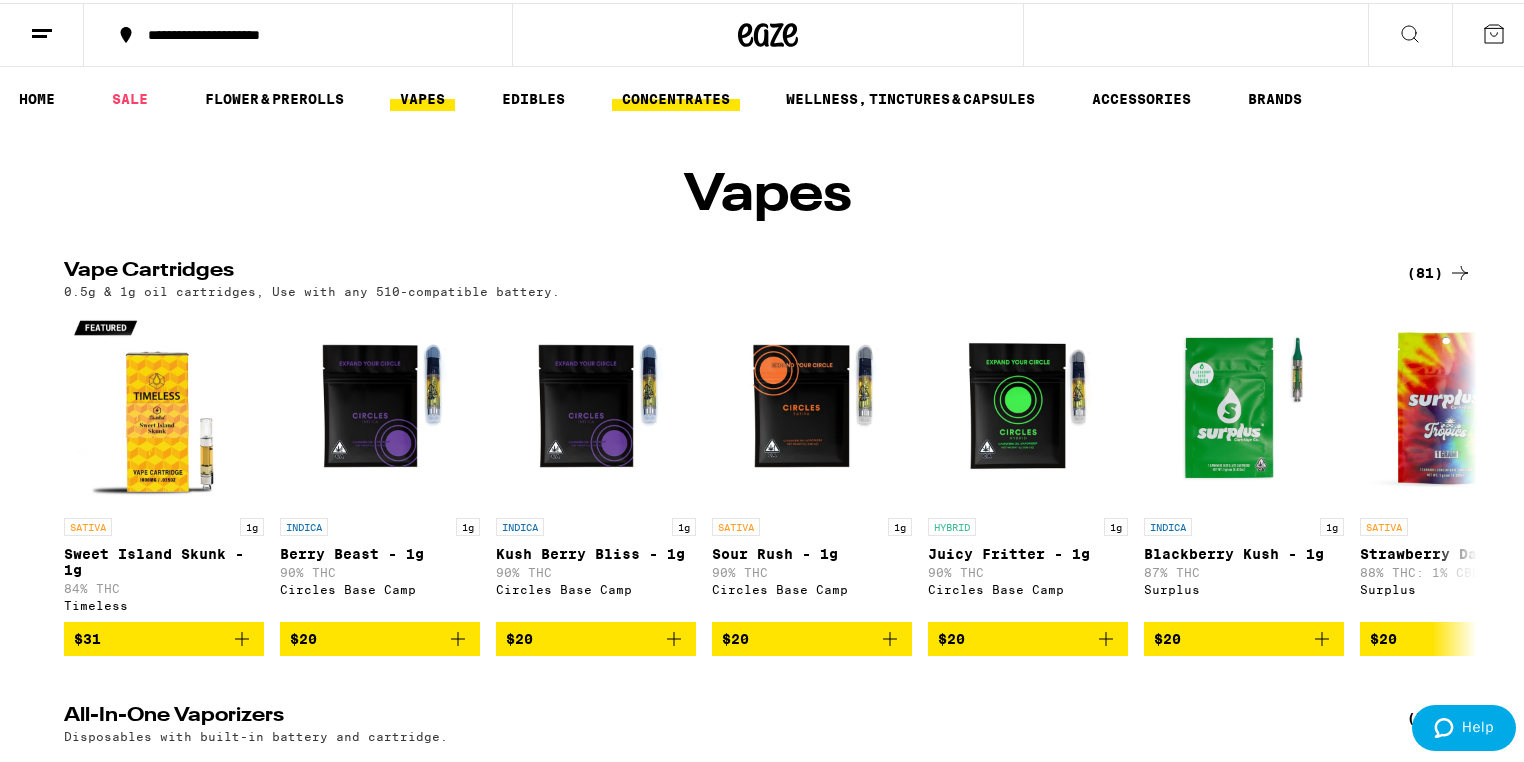 click on "CONCENTRATES" at bounding box center (676, 96) 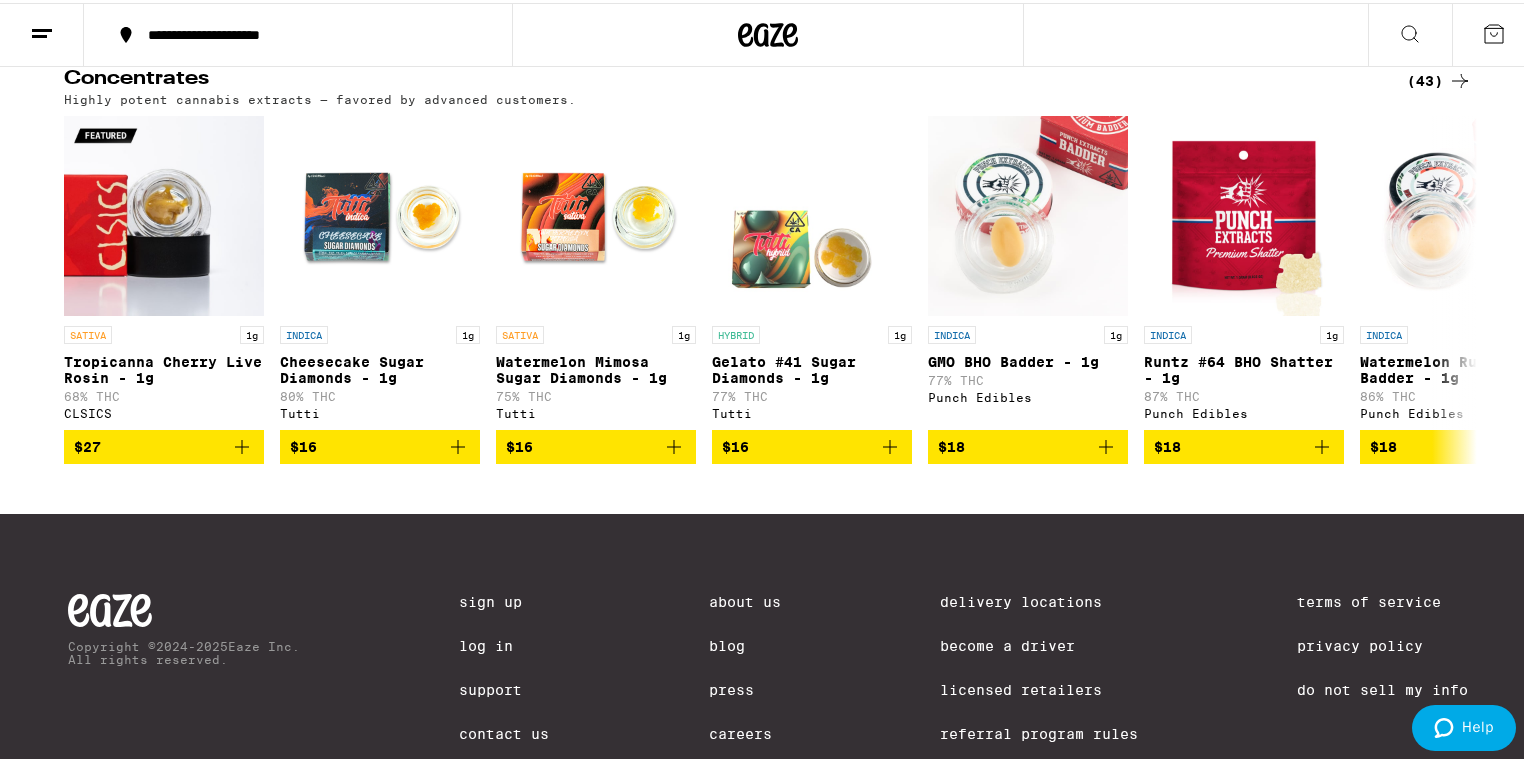 scroll, scrollTop: 256, scrollLeft: 0, axis: vertical 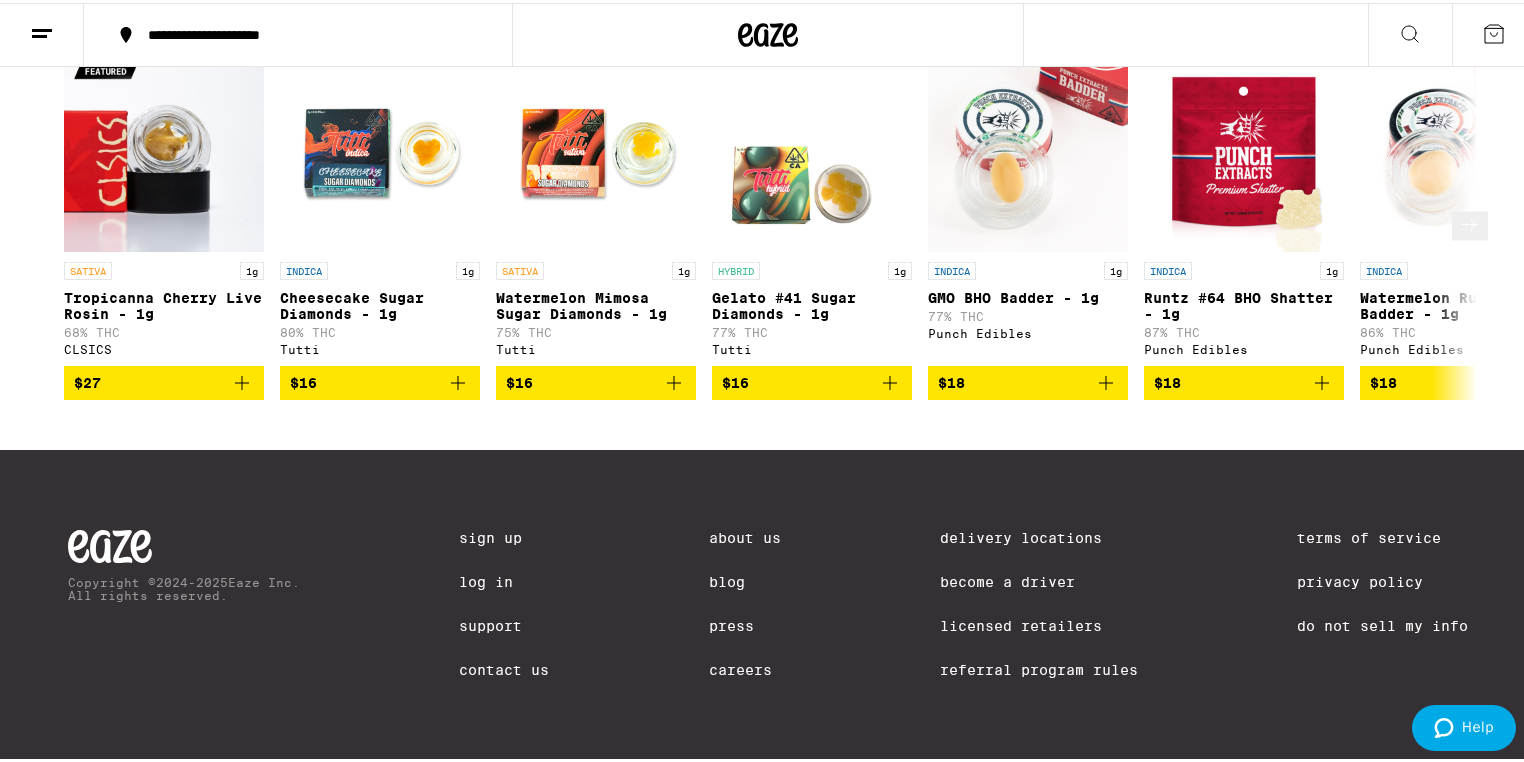 click 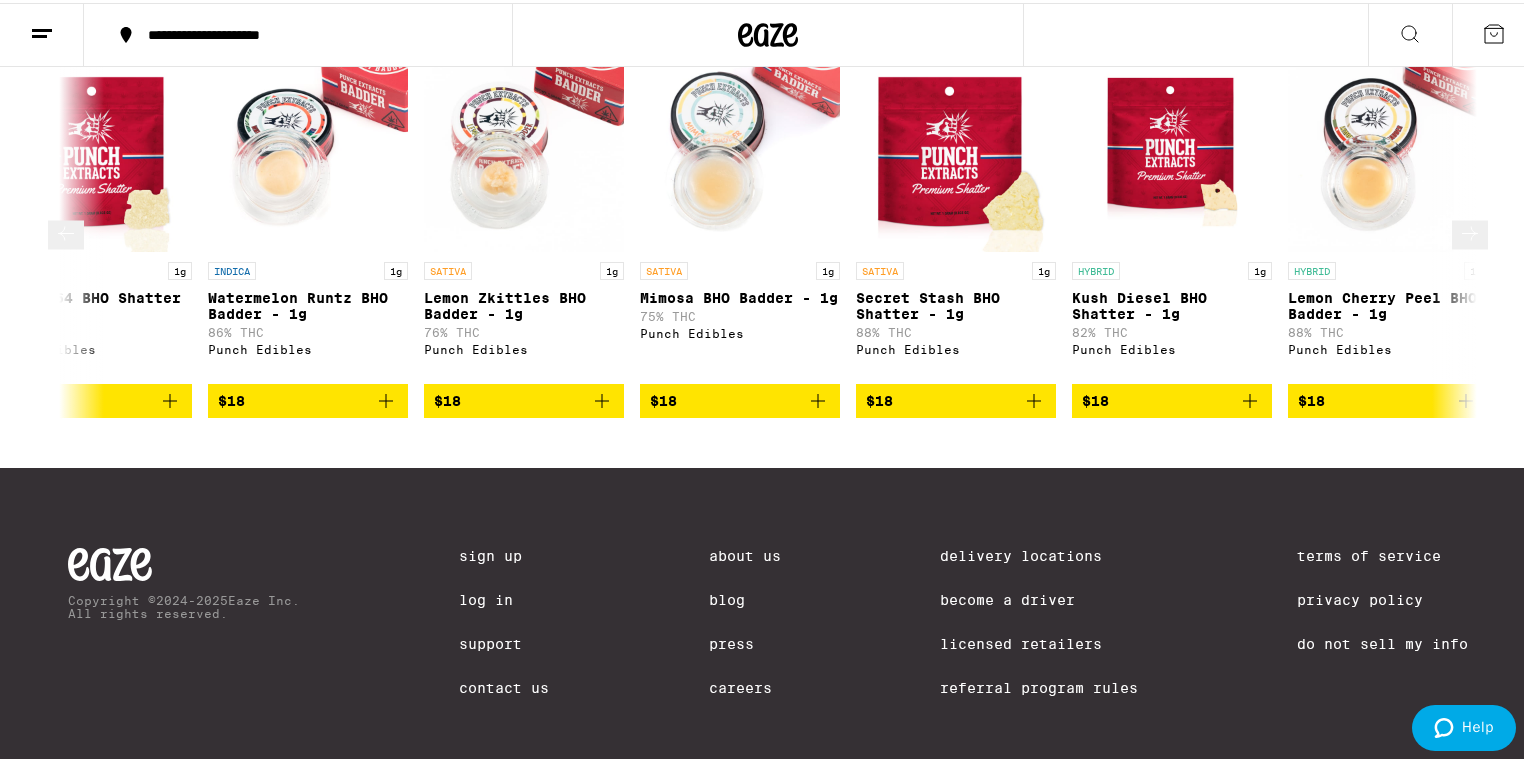 scroll, scrollTop: 0, scrollLeft: 1190, axis: horizontal 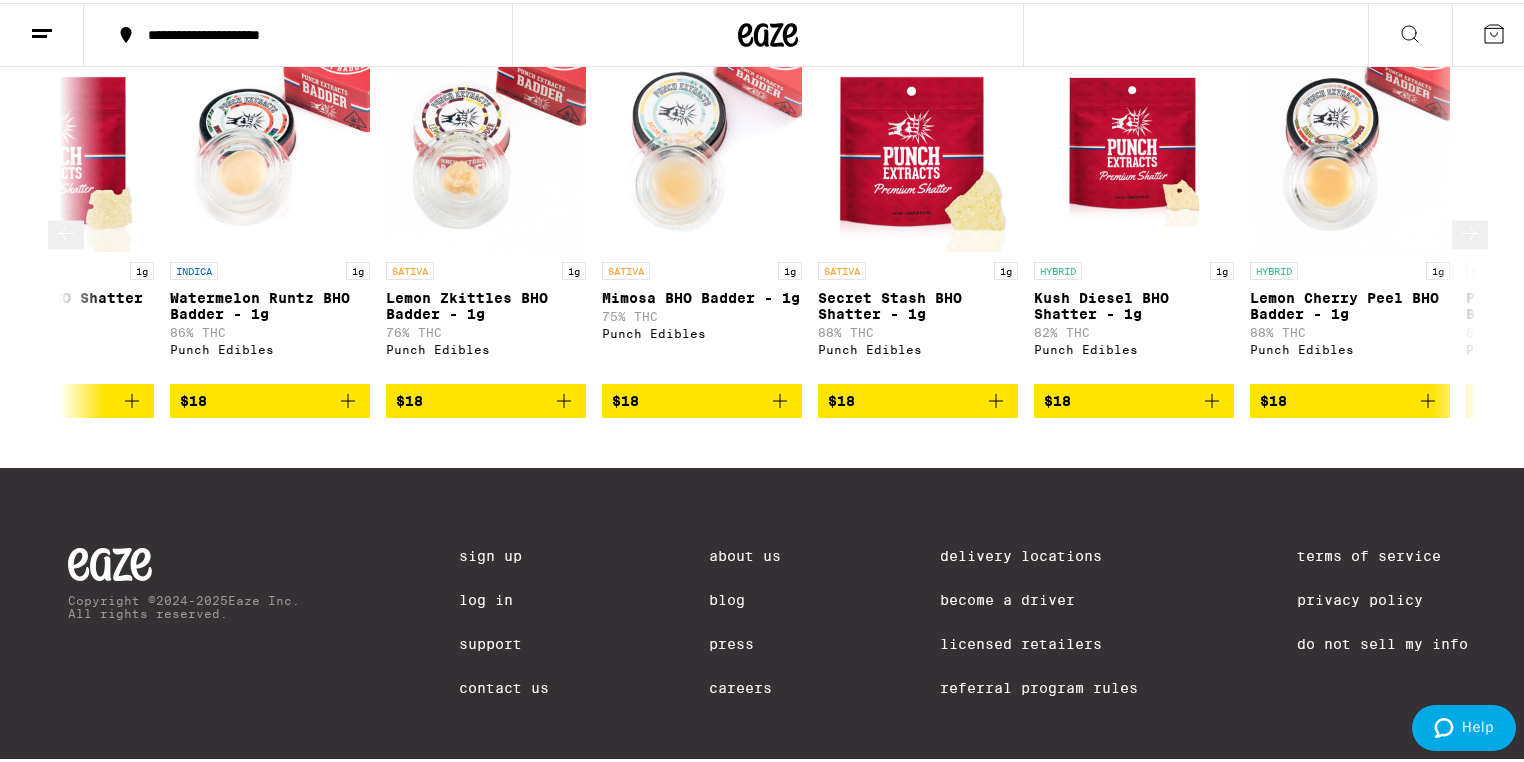 click 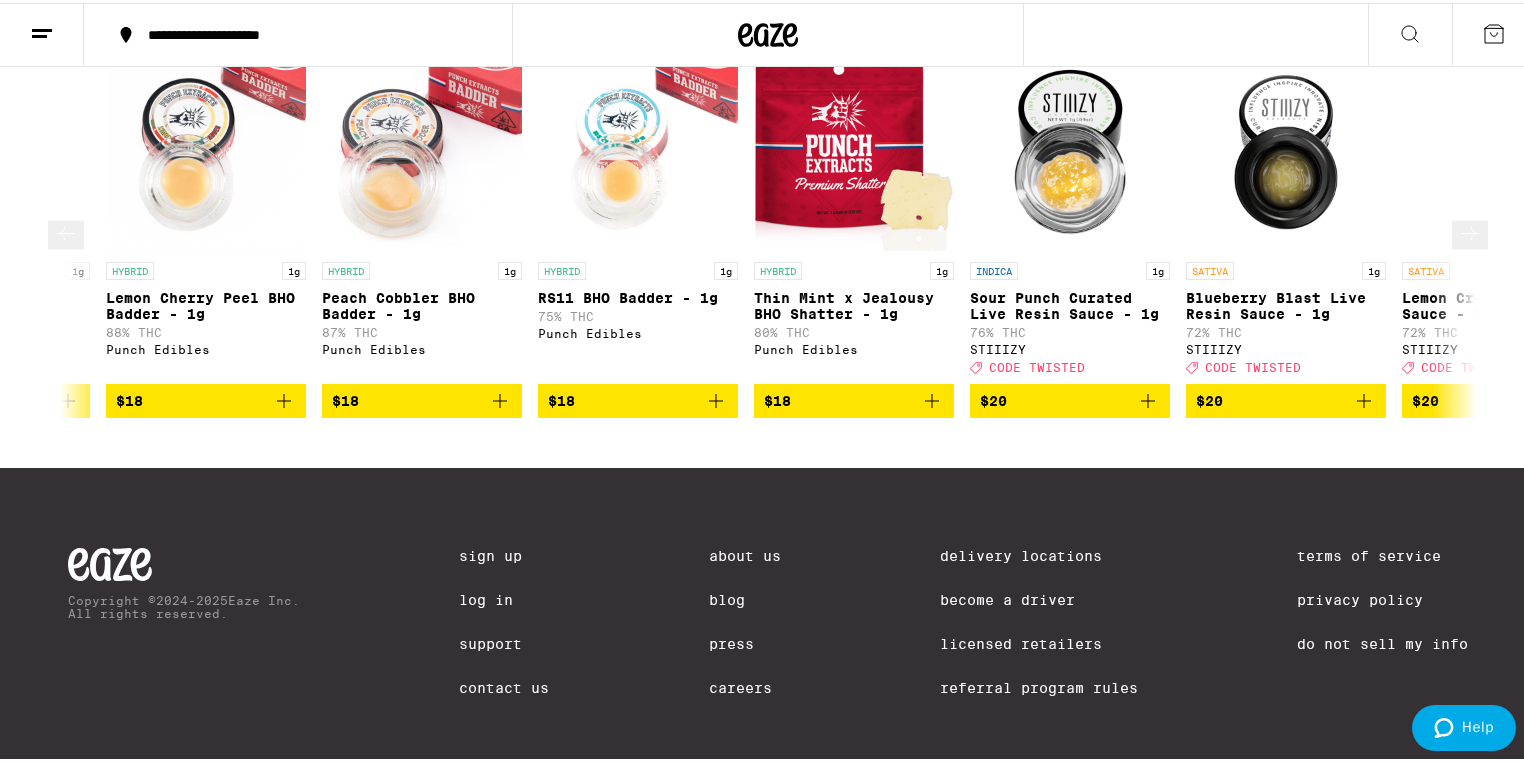 scroll, scrollTop: 0, scrollLeft: 2380, axis: horizontal 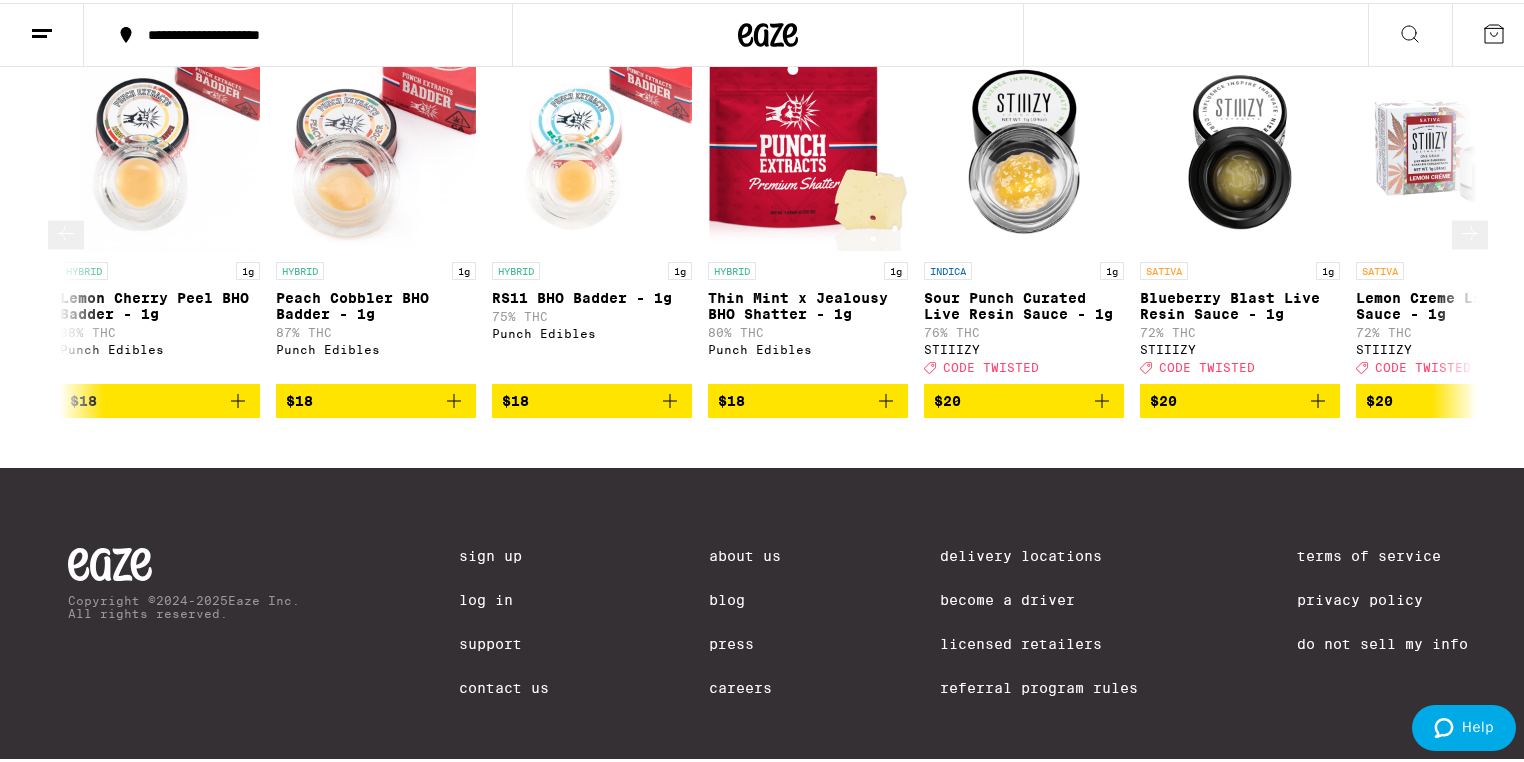 click 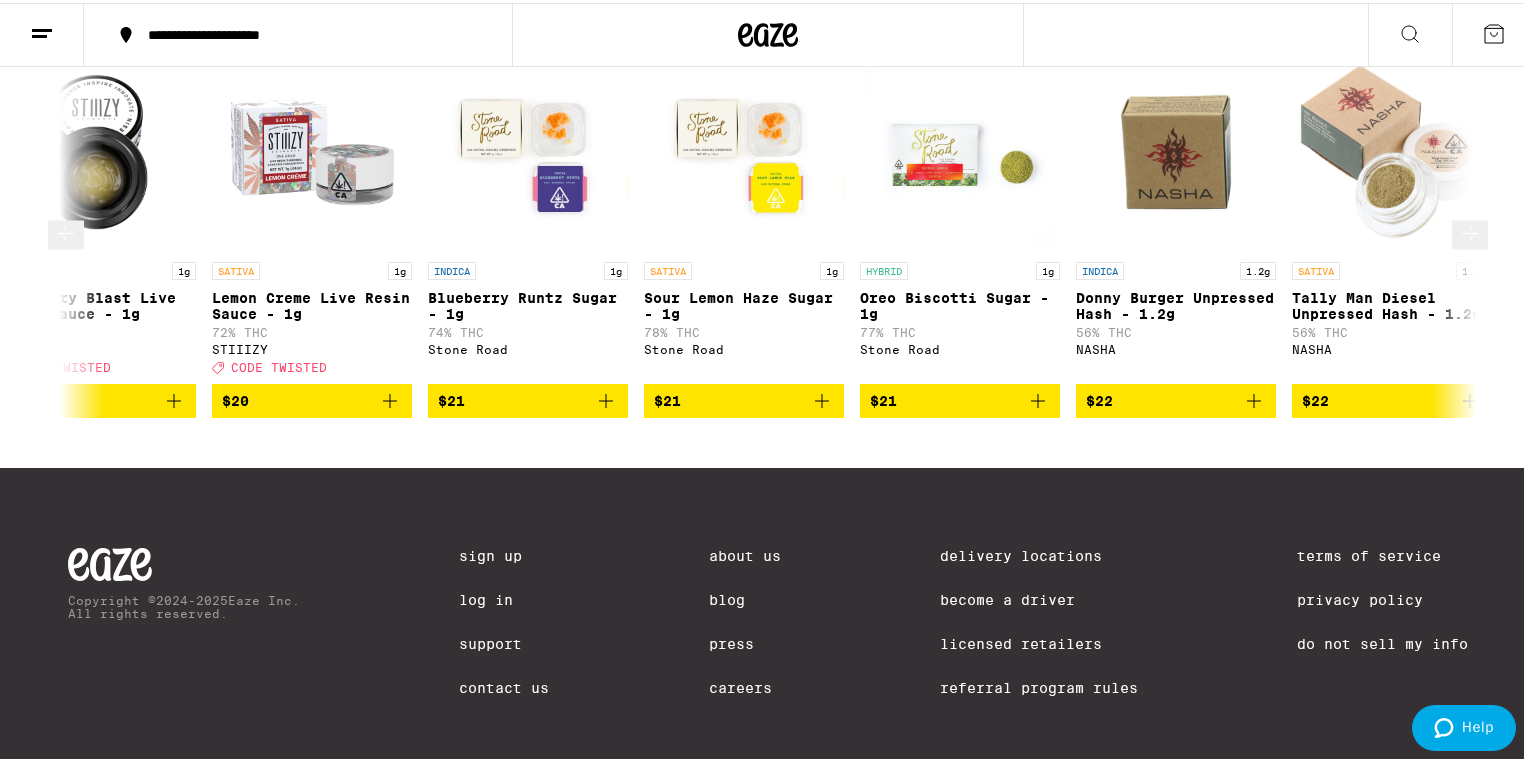 scroll, scrollTop: 0, scrollLeft: 3571, axis: horizontal 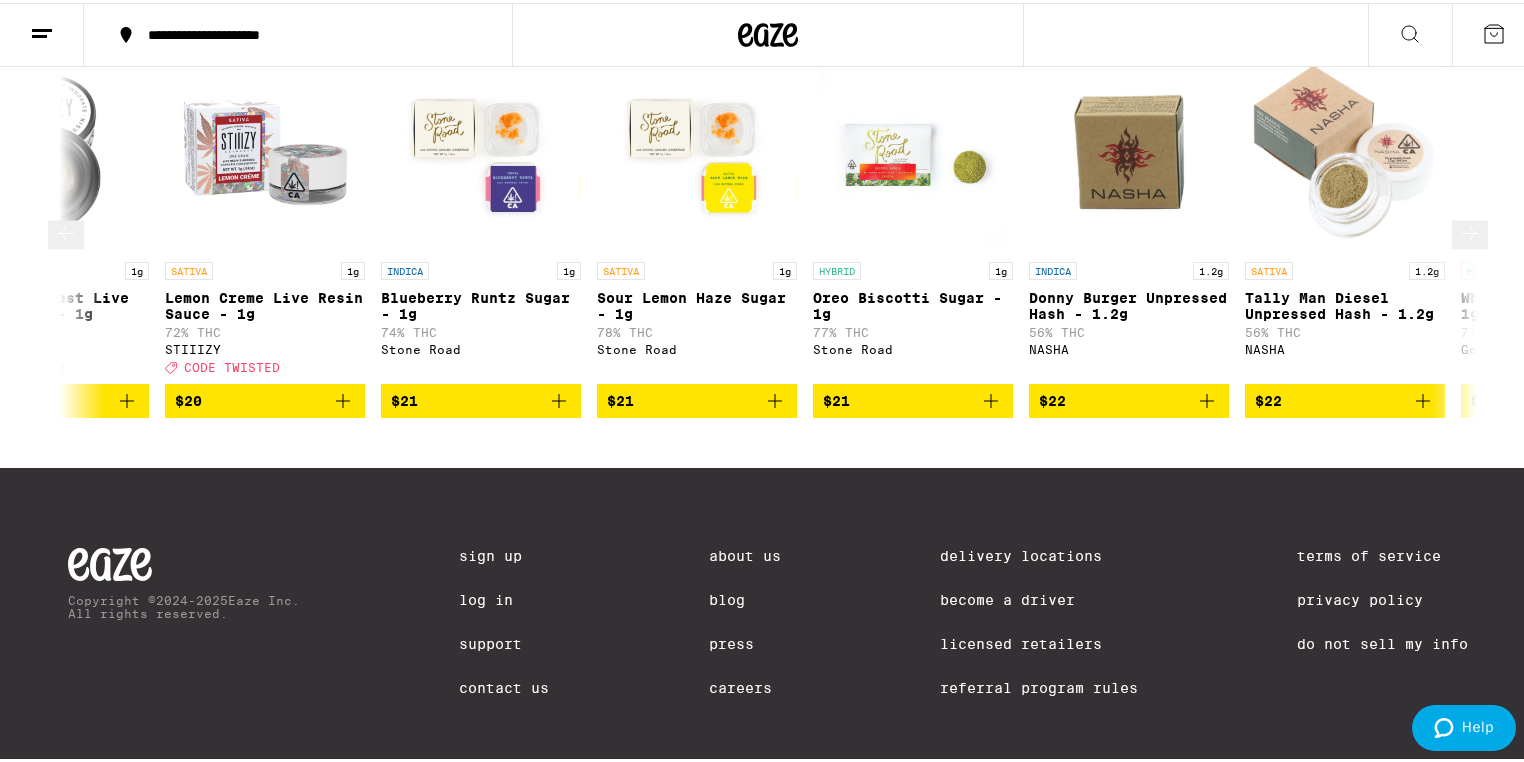 click 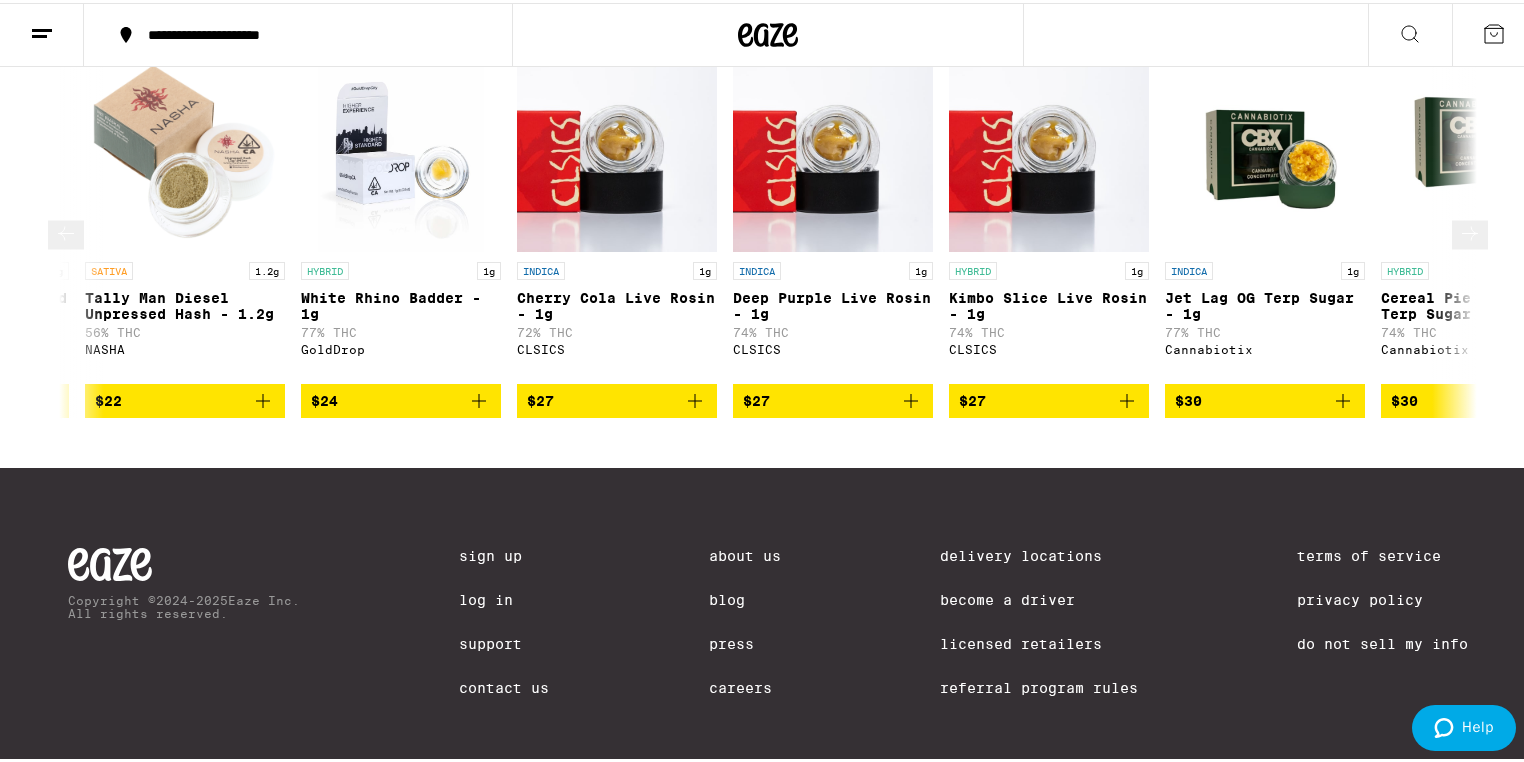 scroll, scrollTop: 0, scrollLeft: 4761, axis: horizontal 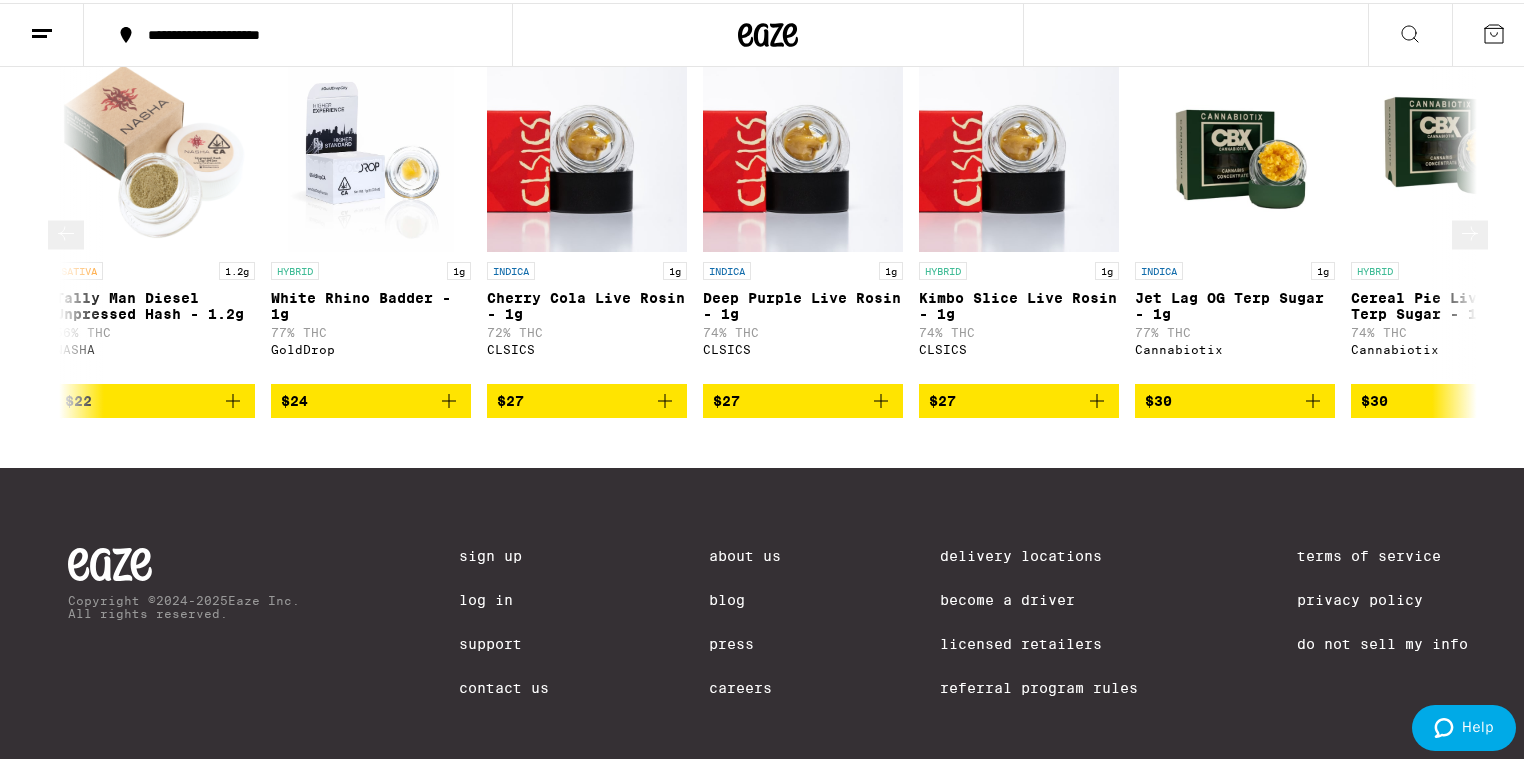 click 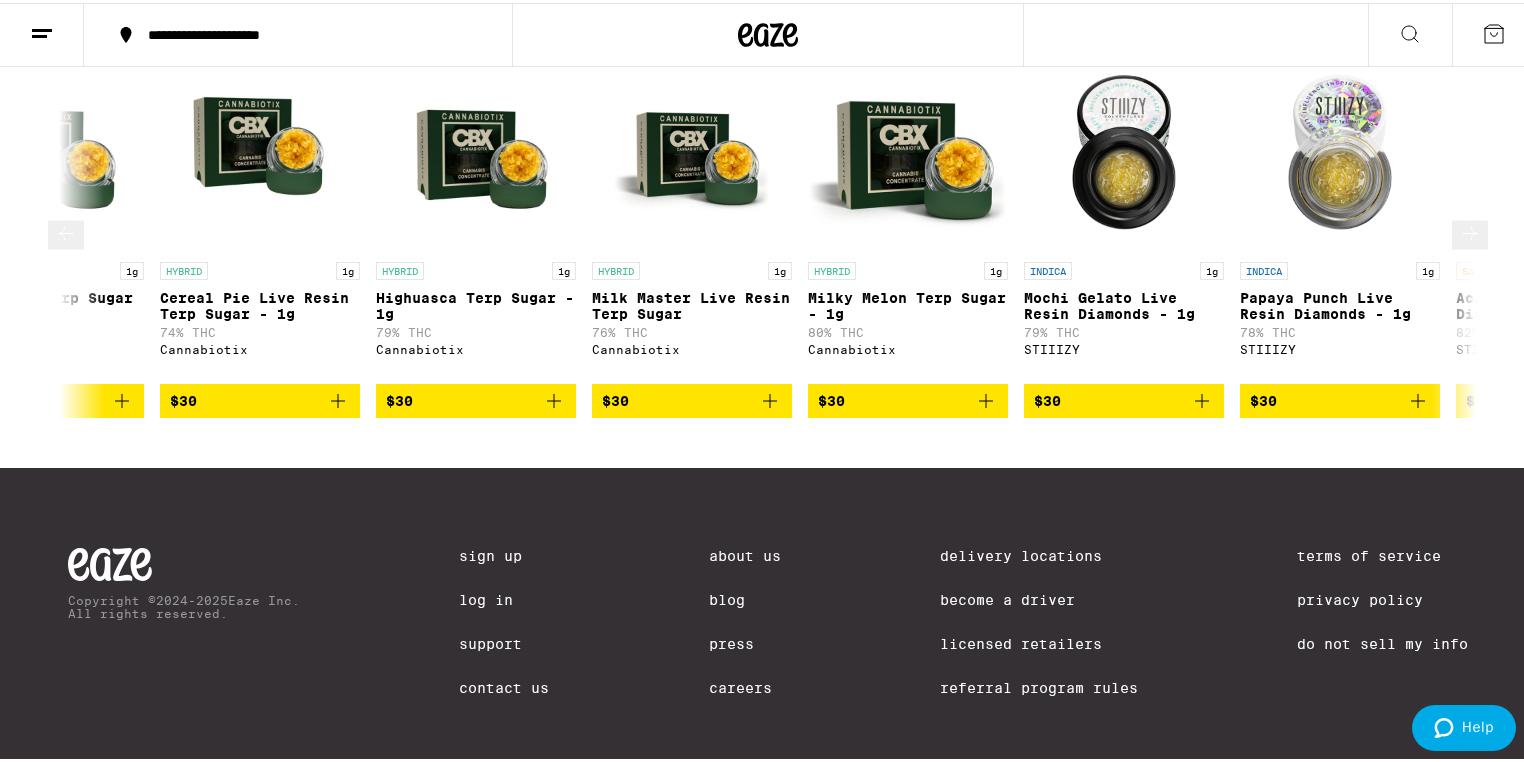 click 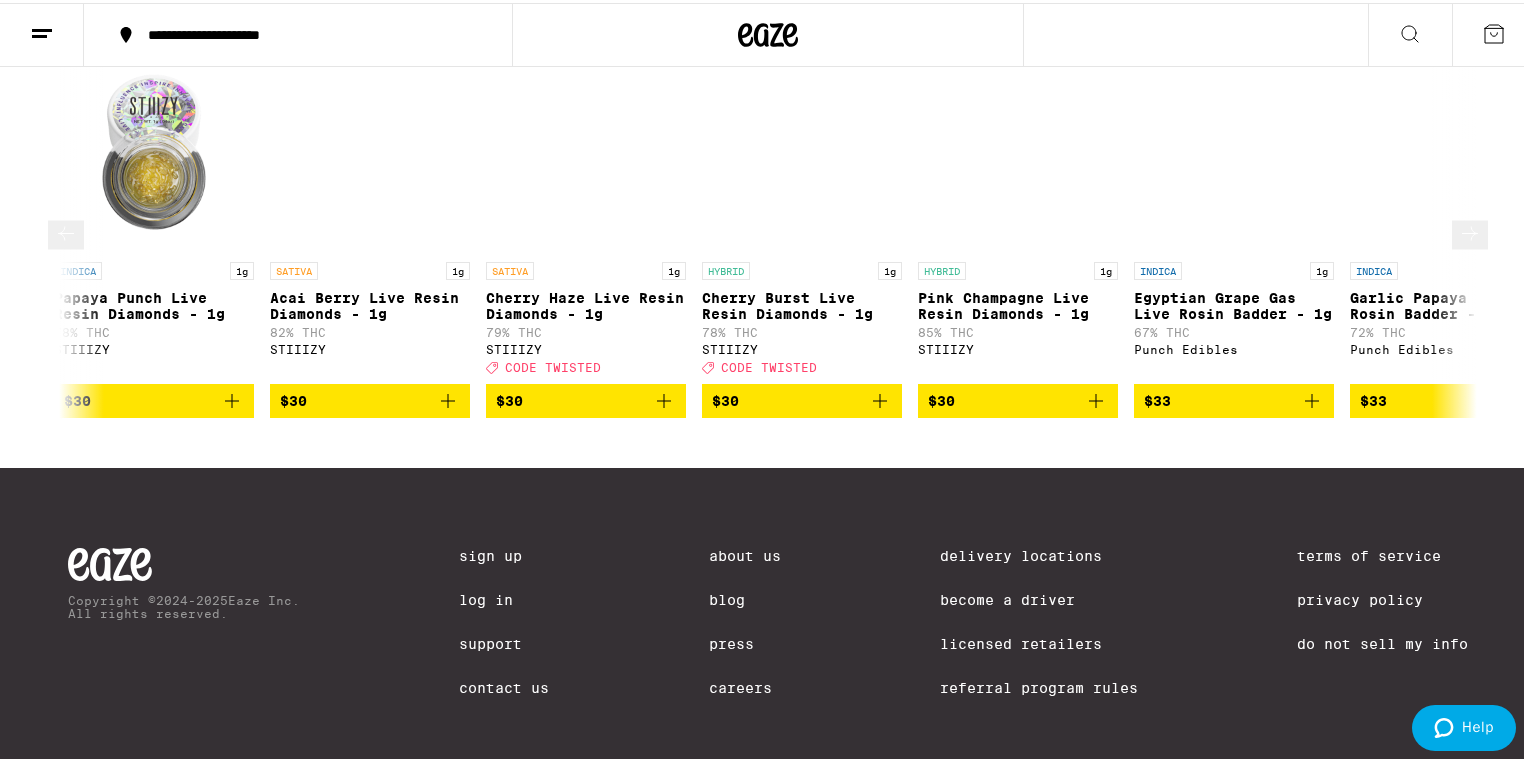 scroll, scrollTop: 0, scrollLeft: 7142, axis: horizontal 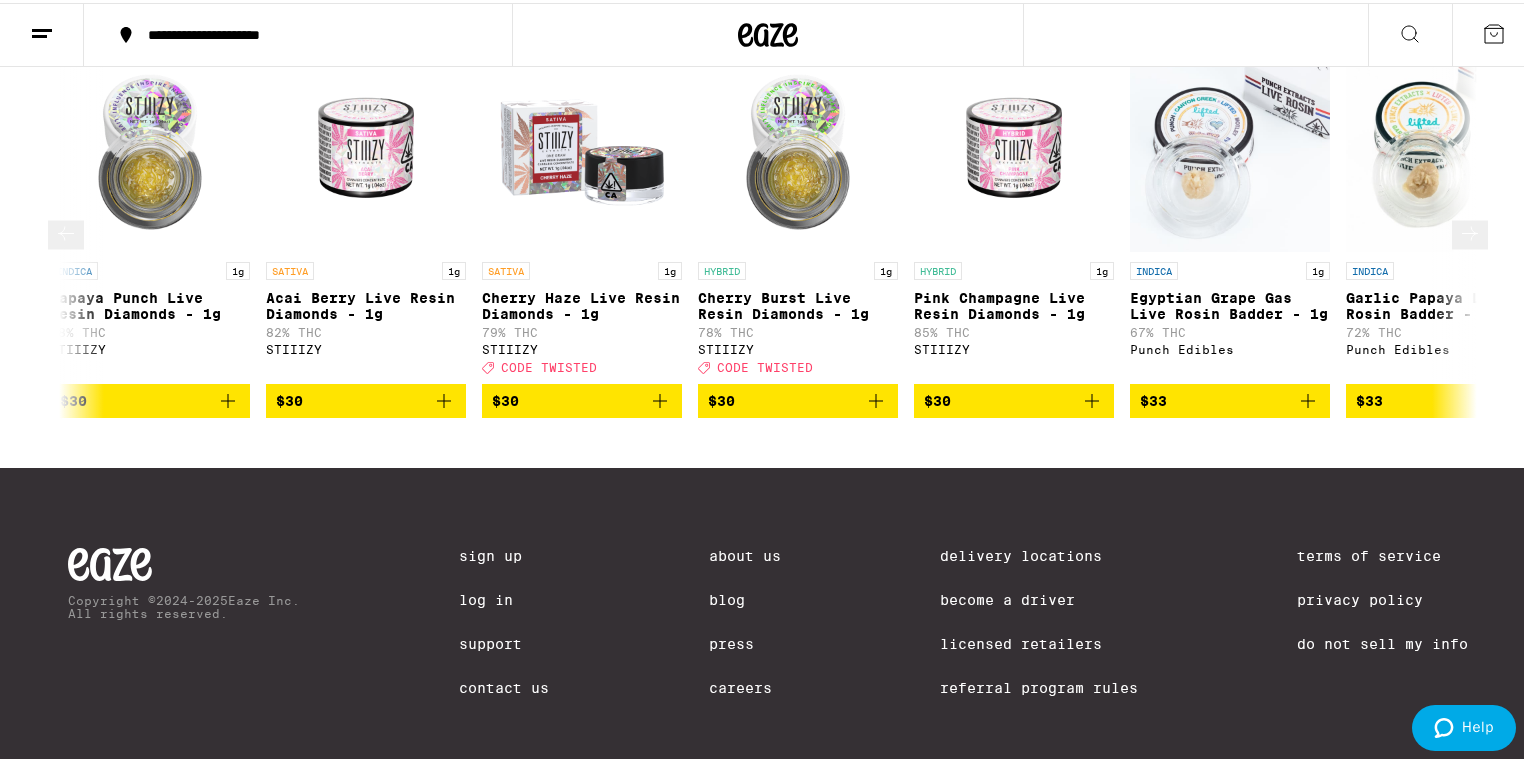 click 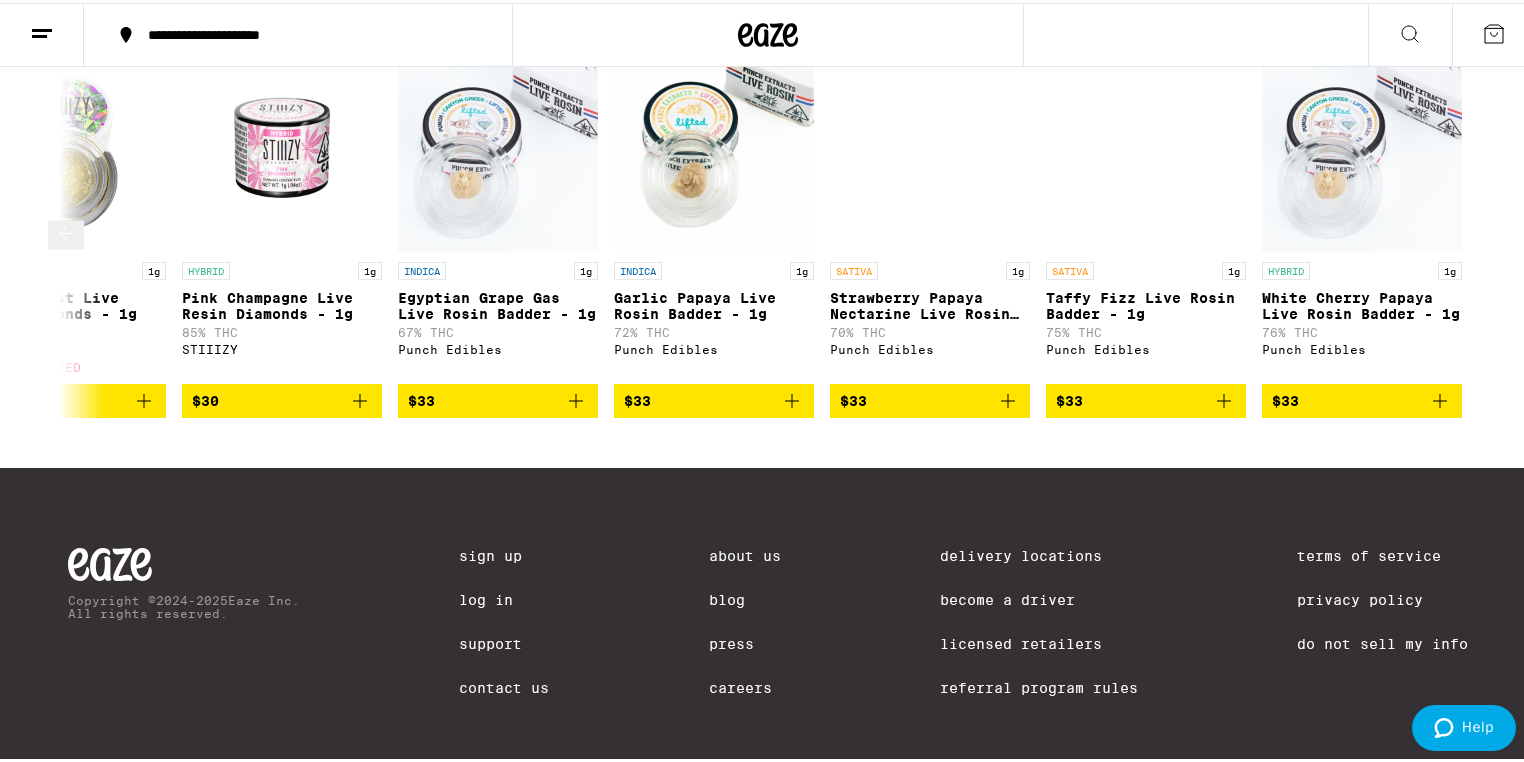 scroll, scrollTop: 0, scrollLeft: 7880, axis: horizontal 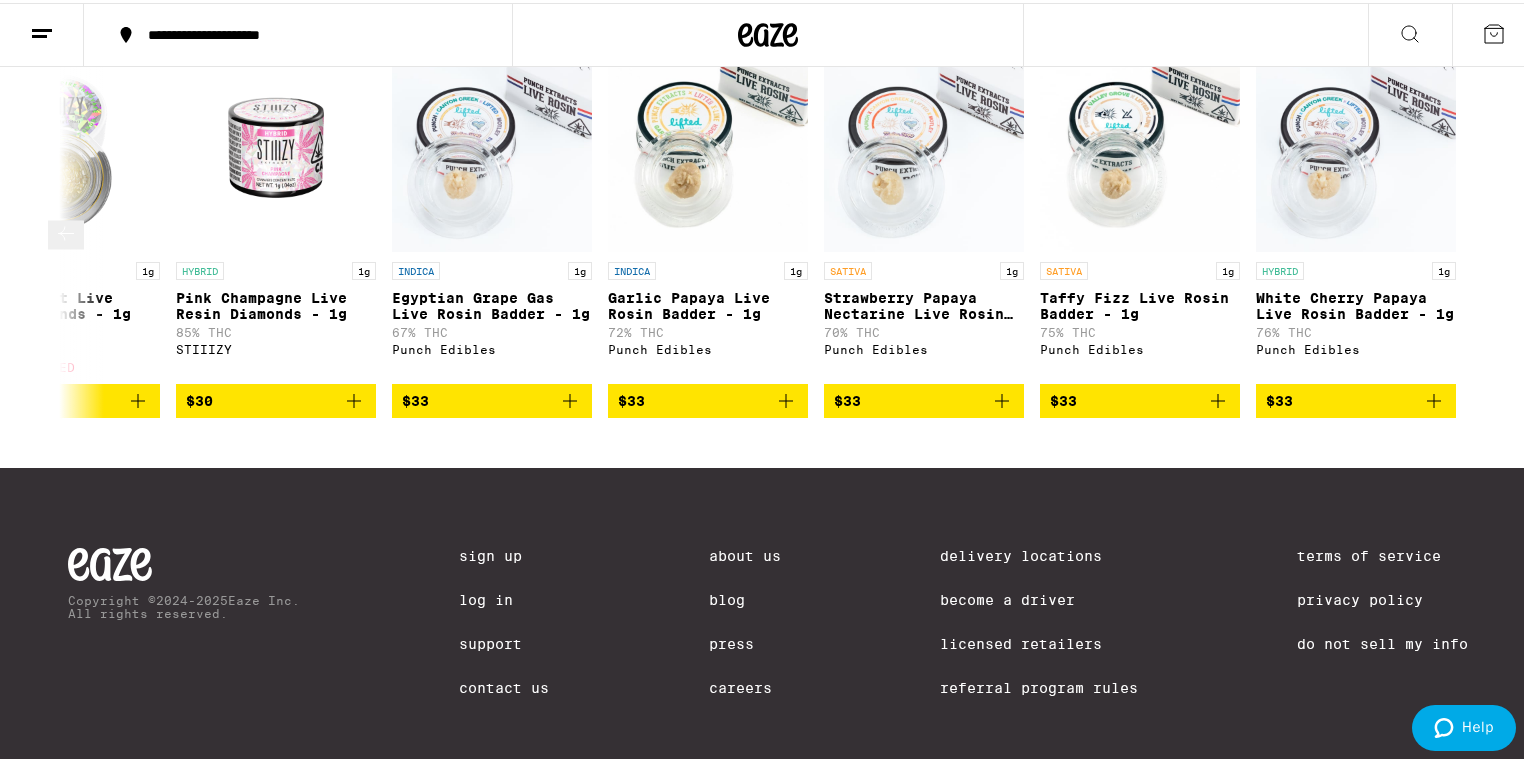 click at bounding box center [1460, 232] 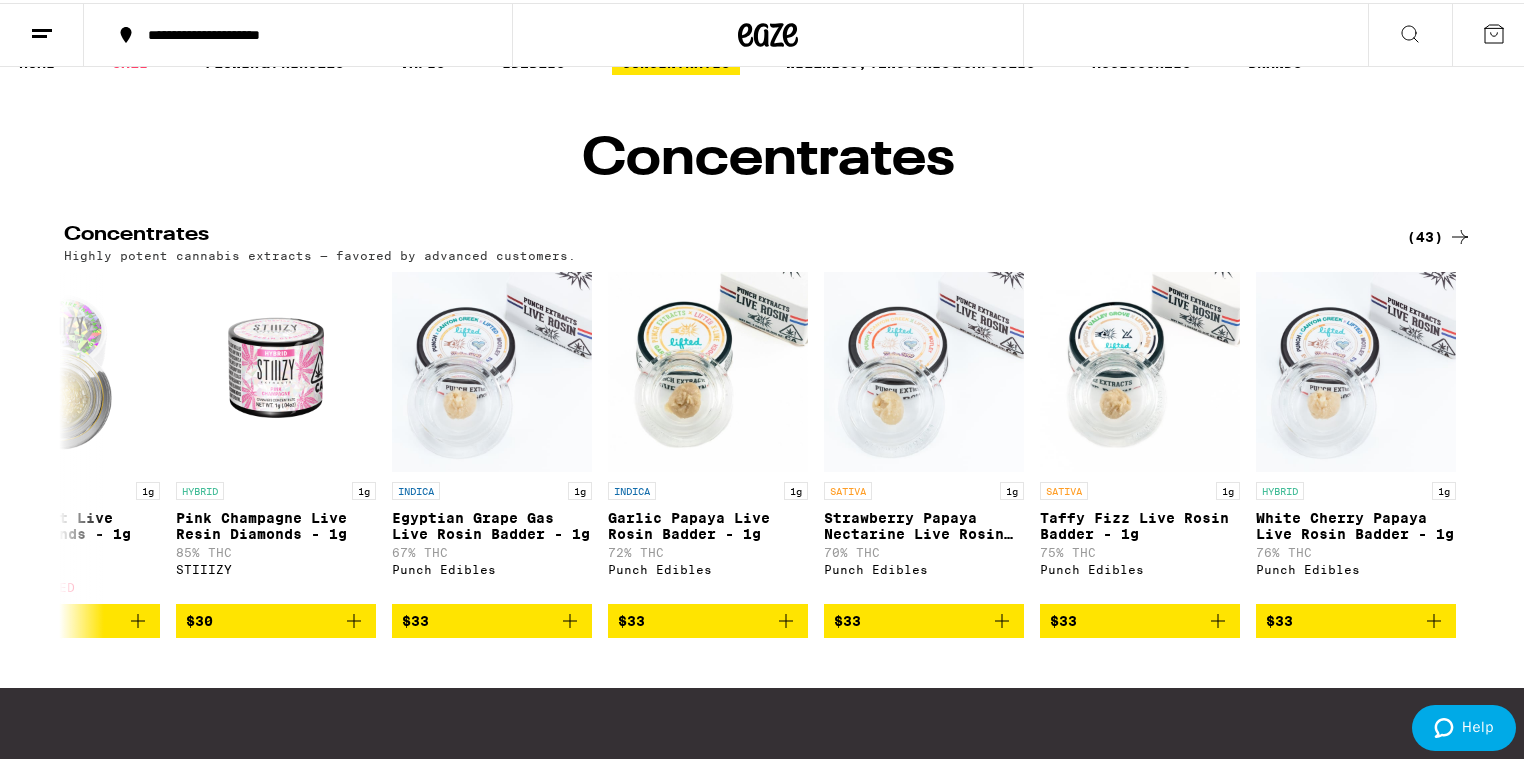 scroll, scrollTop: 0, scrollLeft: 0, axis: both 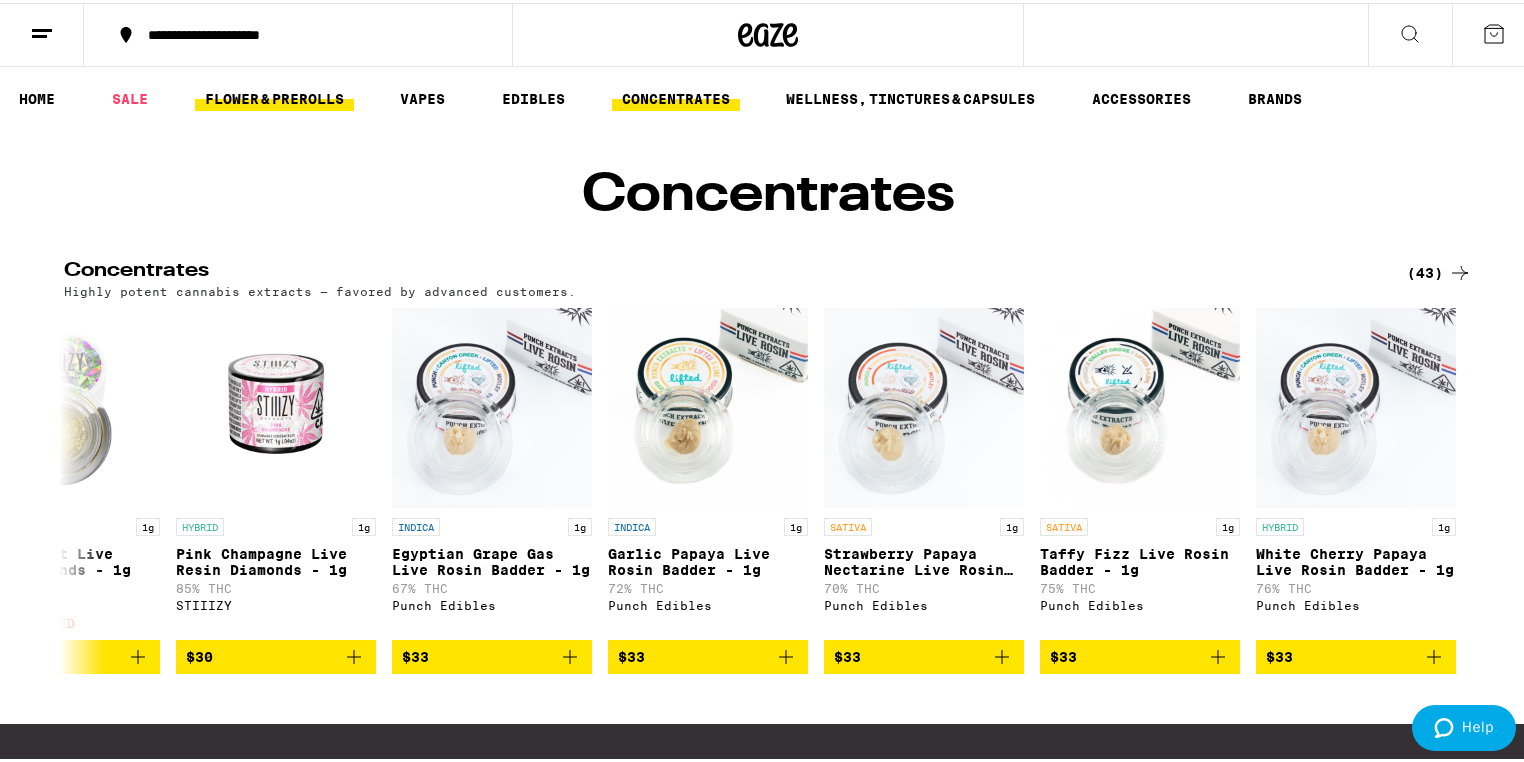 click on "FLOWER & PREROLLS" at bounding box center [274, 96] 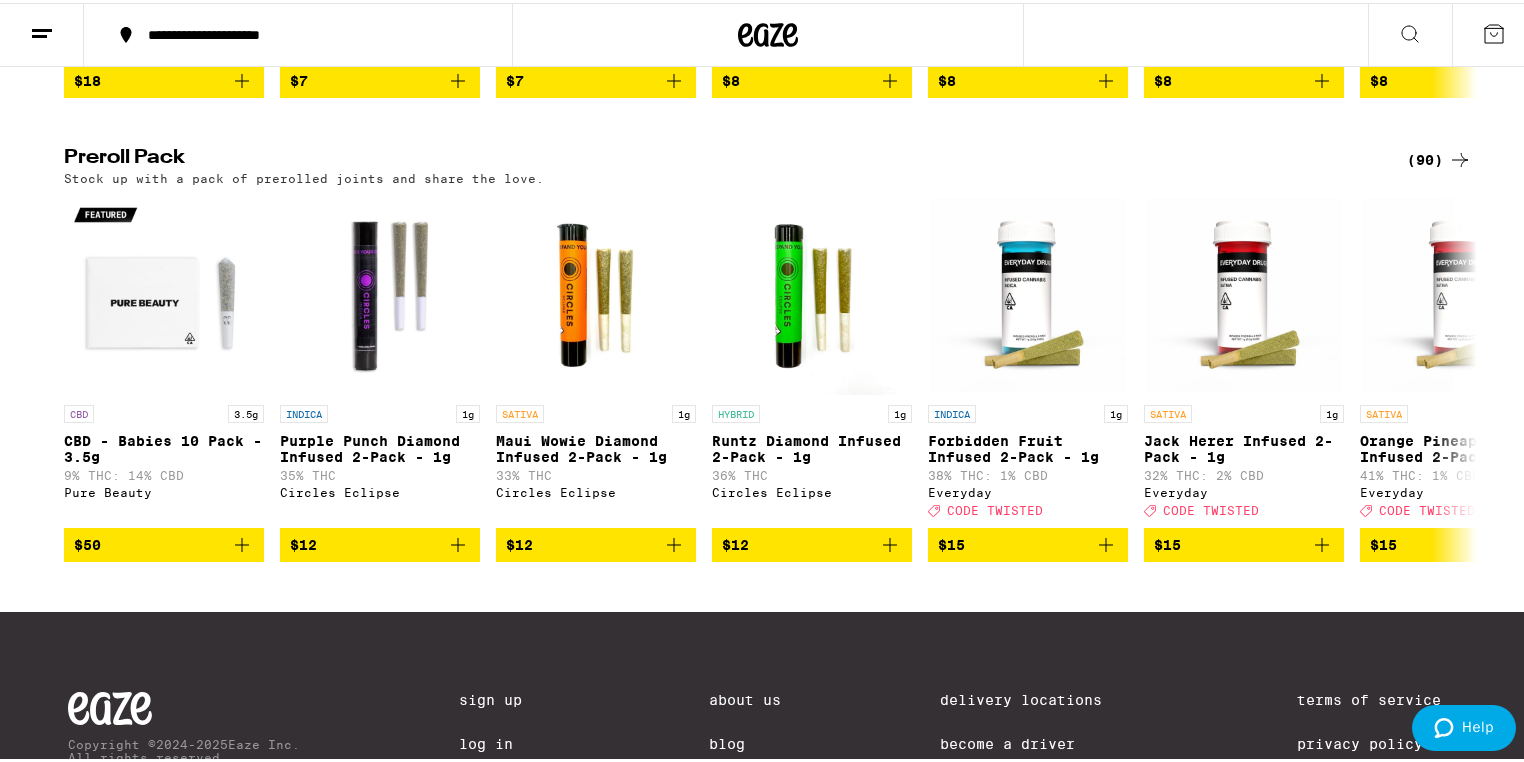 scroll, scrollTop: 1472, scrollLeft: 0, axis: vertical 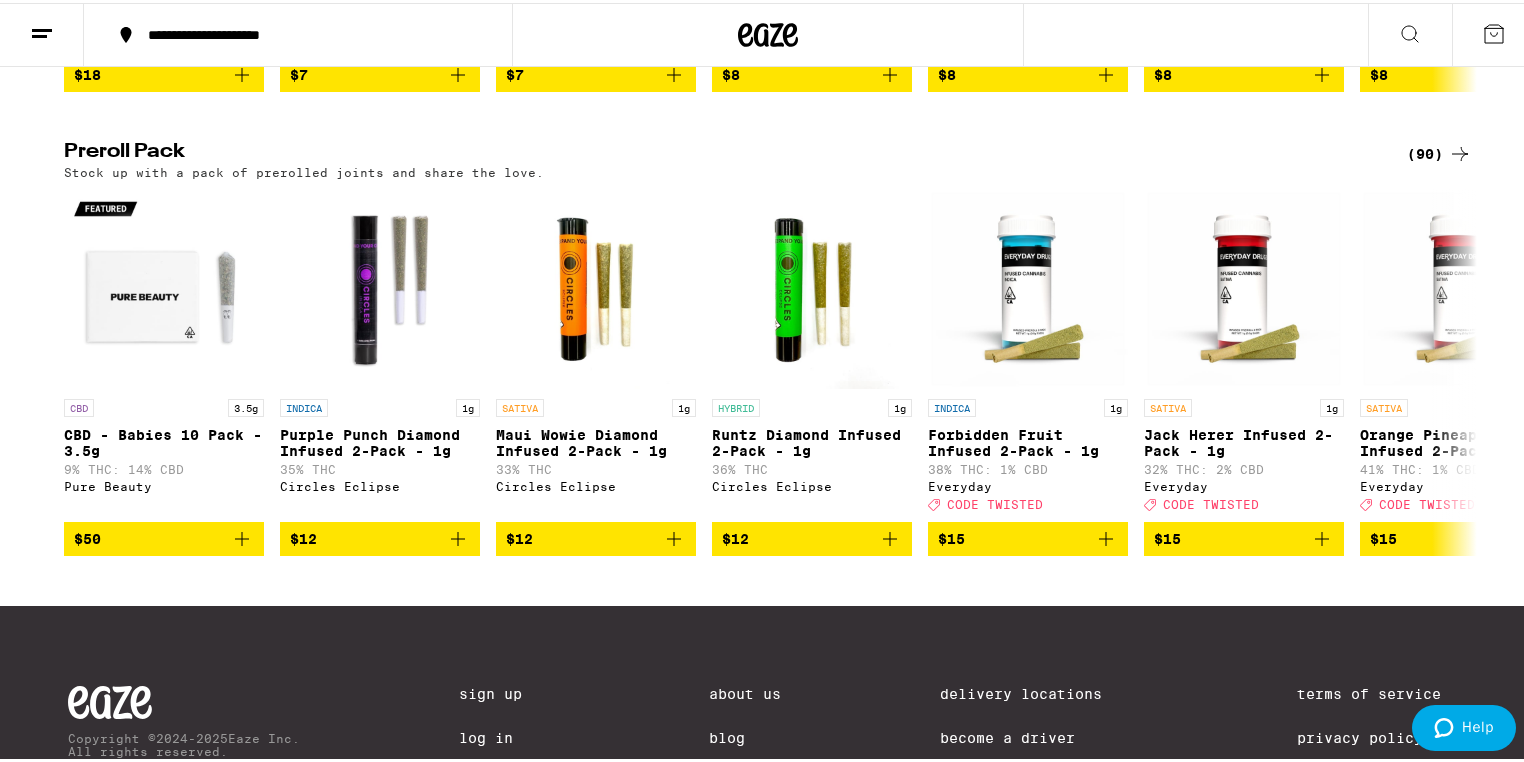 click on "(90)" at bounding box center (1439, 151) 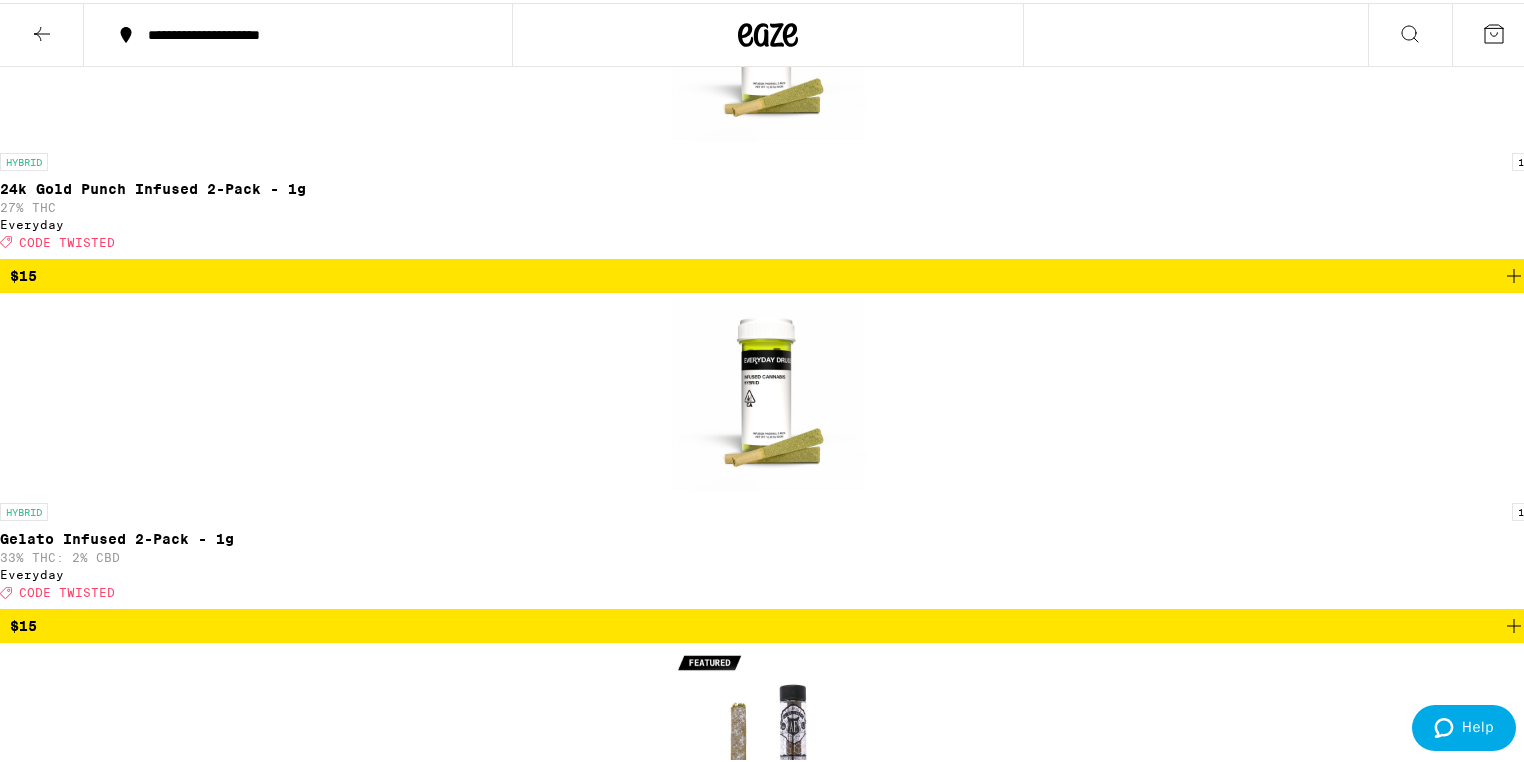 scroll, scrollTop: 2912, scrollLeft: 0, axis: vertical 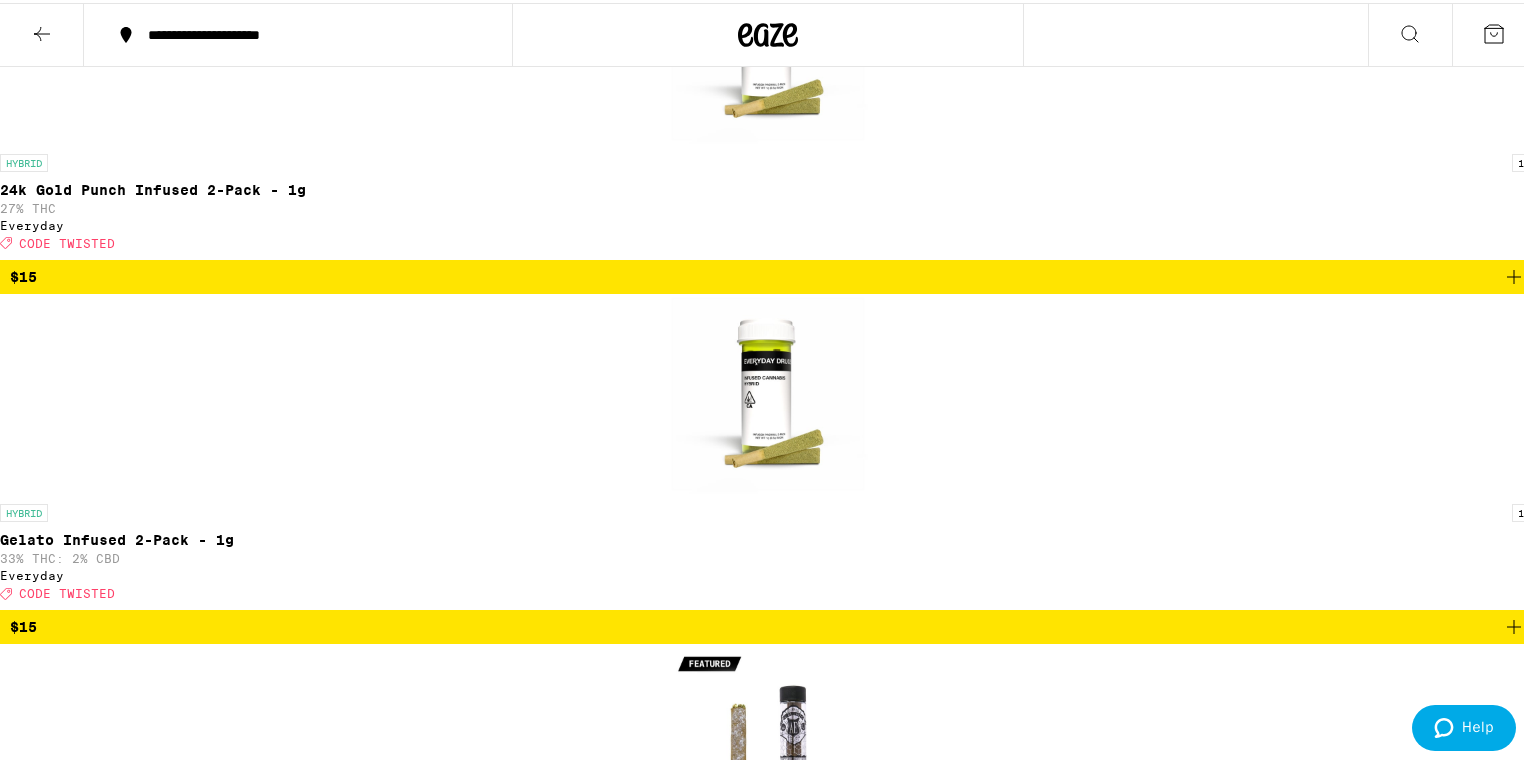 click on "Glitter Bomb x Papaya Punch Infused 10-Pack - 3.5g" at bounding box center [768, 9665] 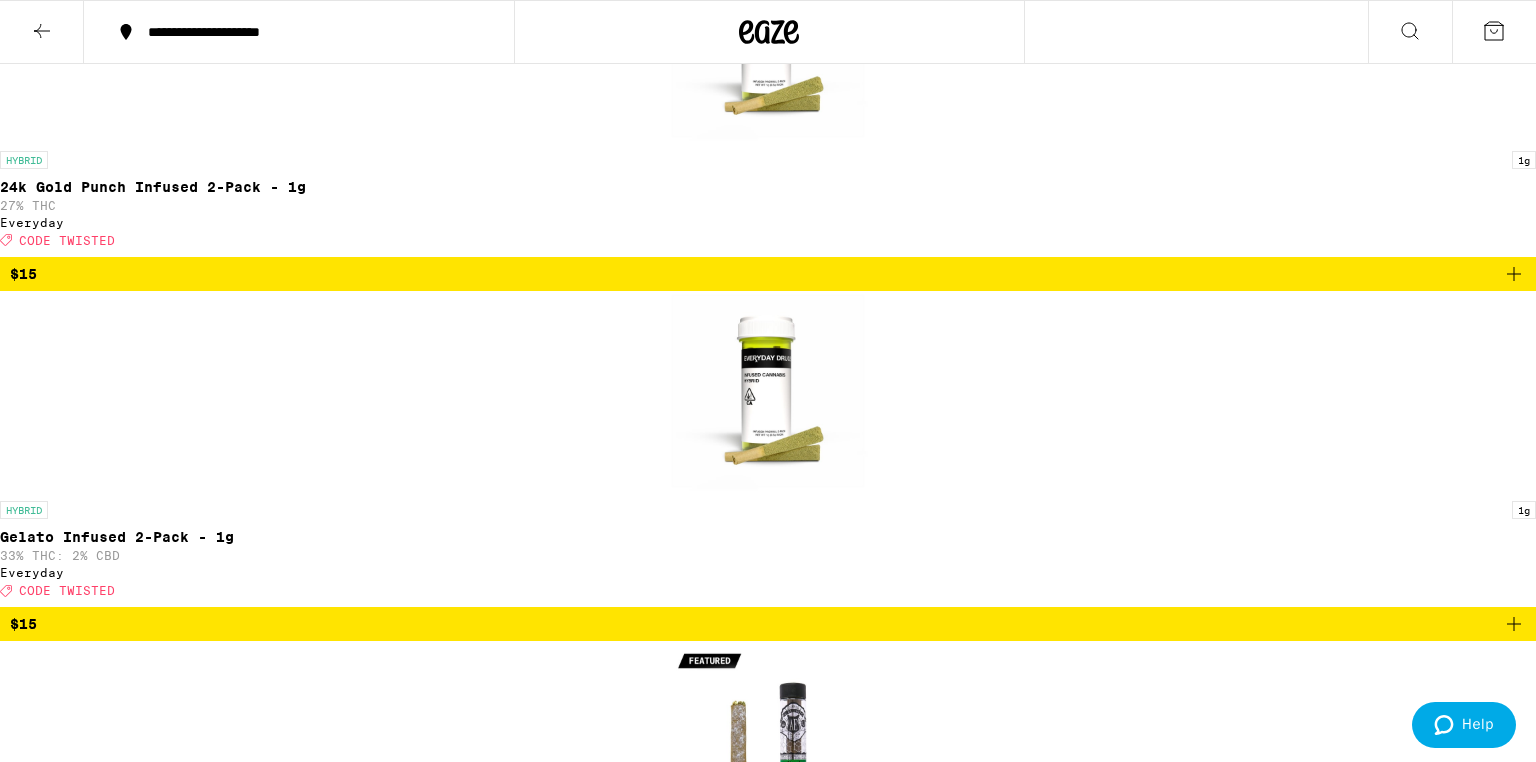 click 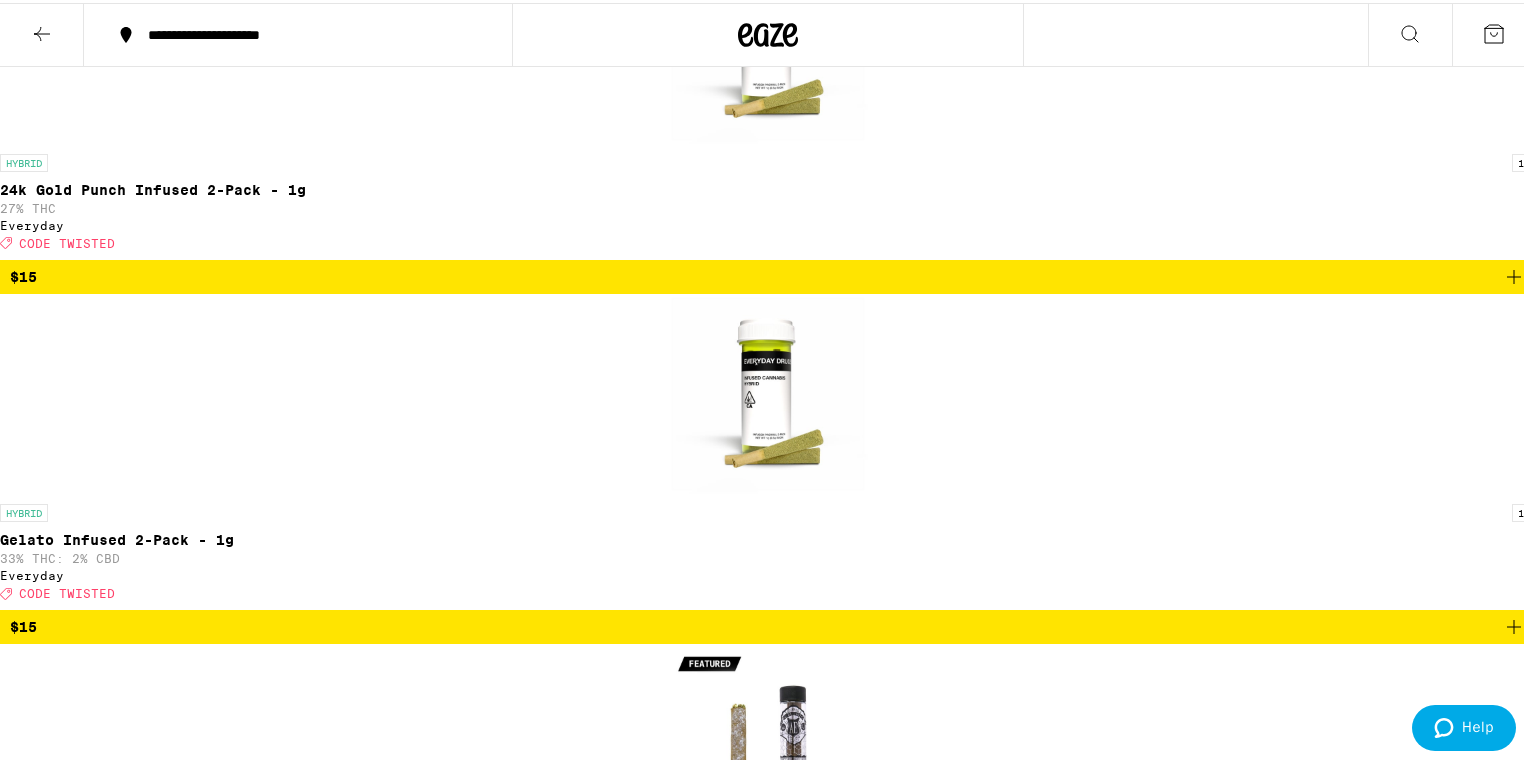 click 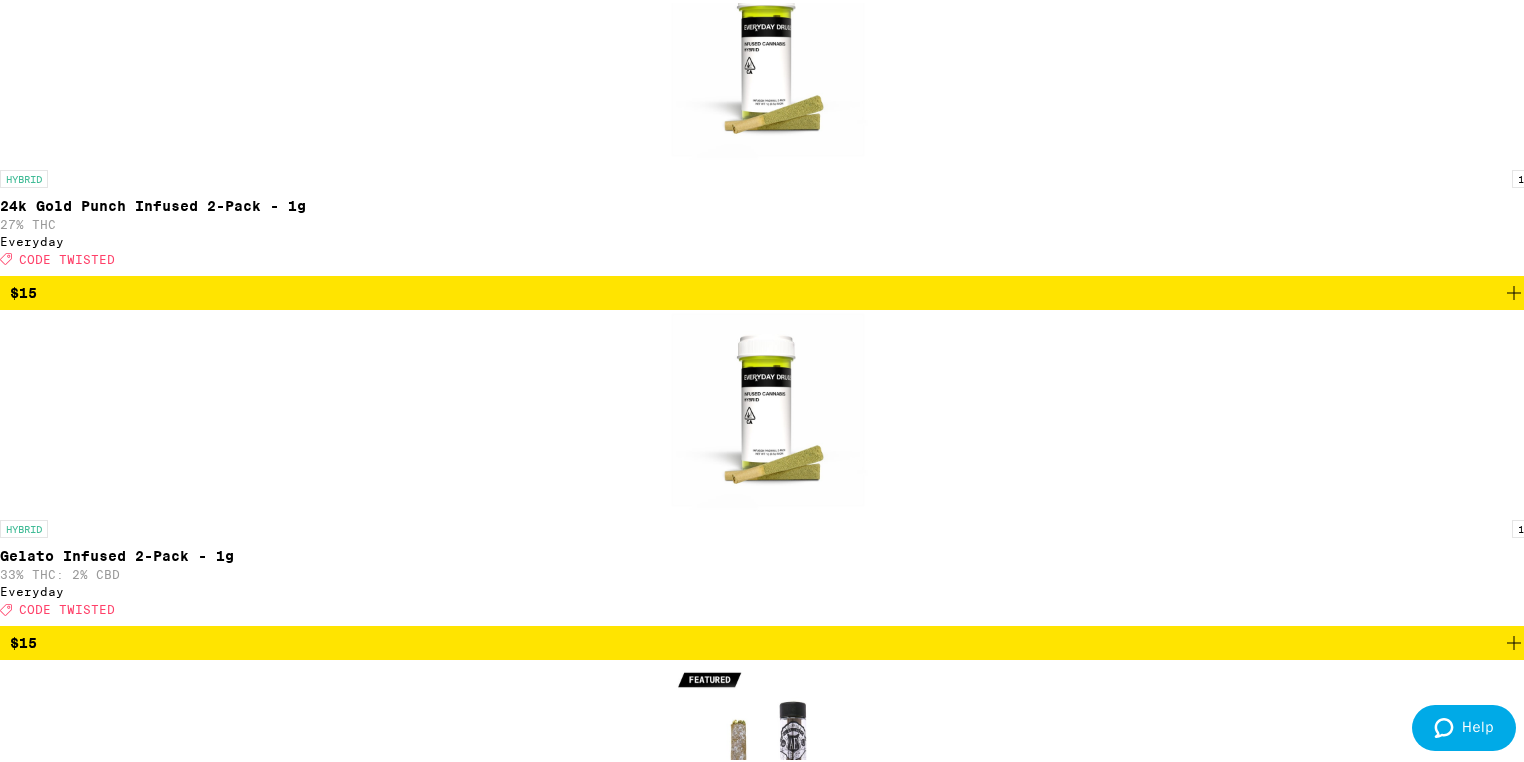 scroll, scrollTop: 2976, scrollLeft: 0, axis: vertical 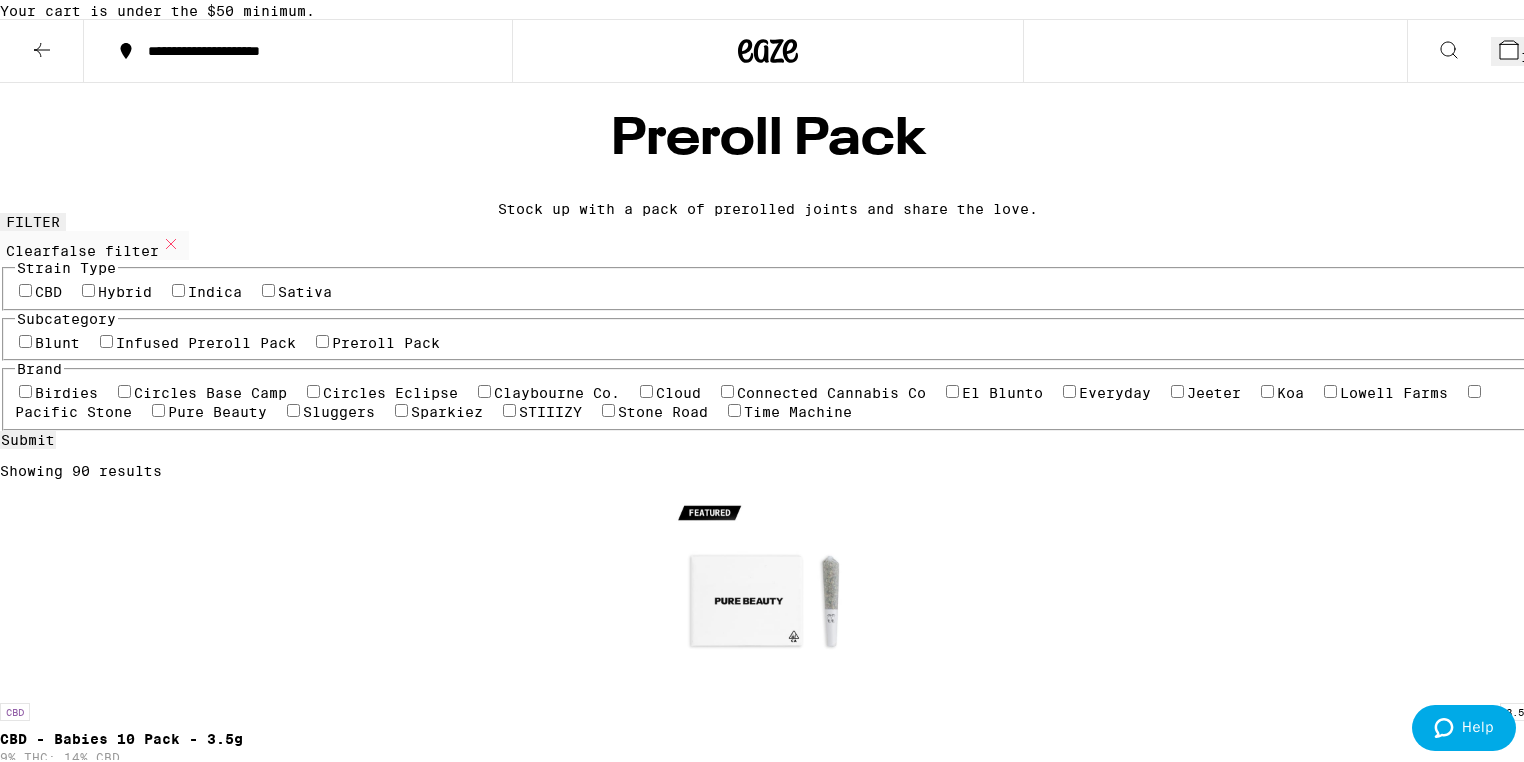 click on "**********" at bounding box center (768, 15631) 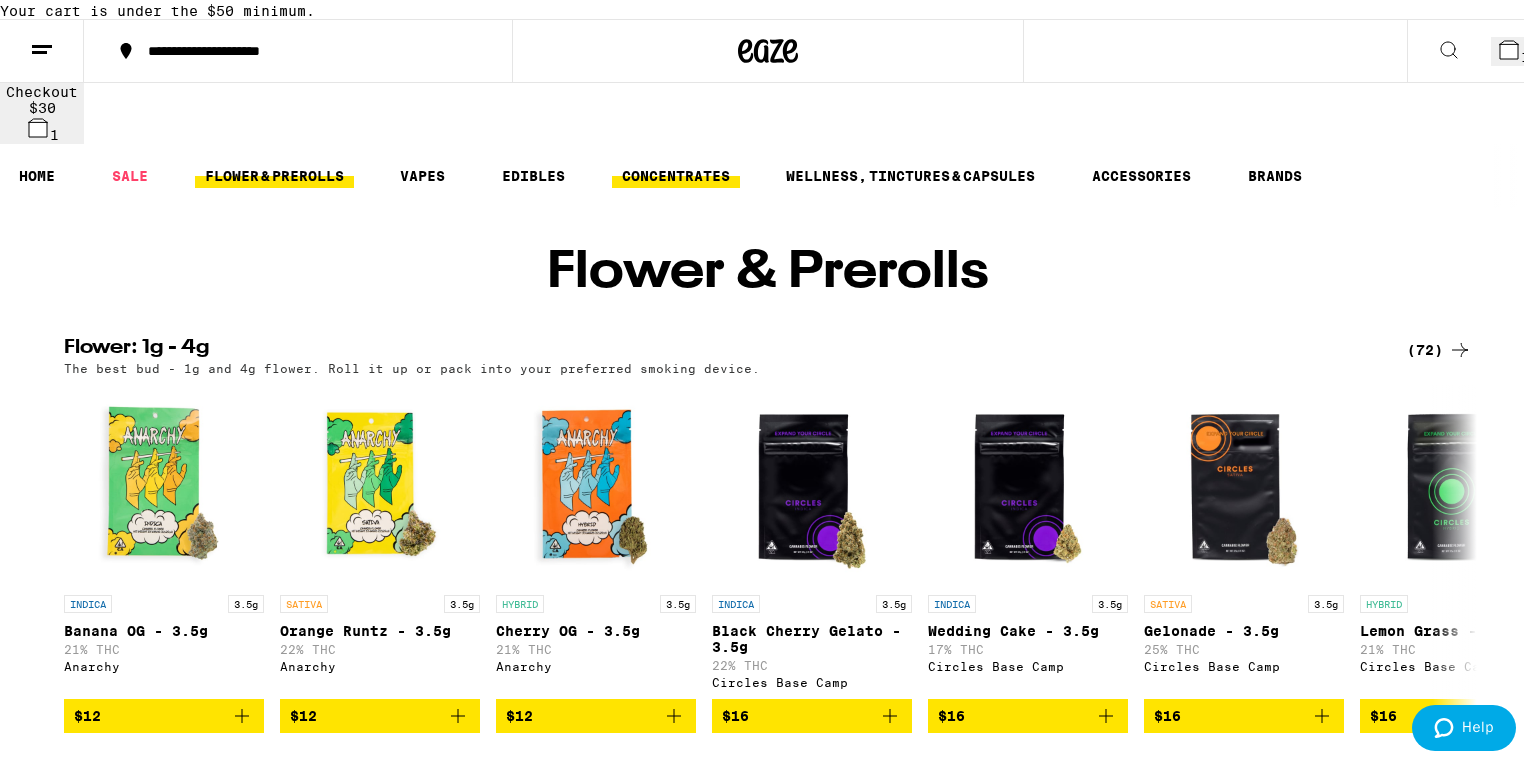 click on "CONCENTRATES" at bounding box center [676, 173] 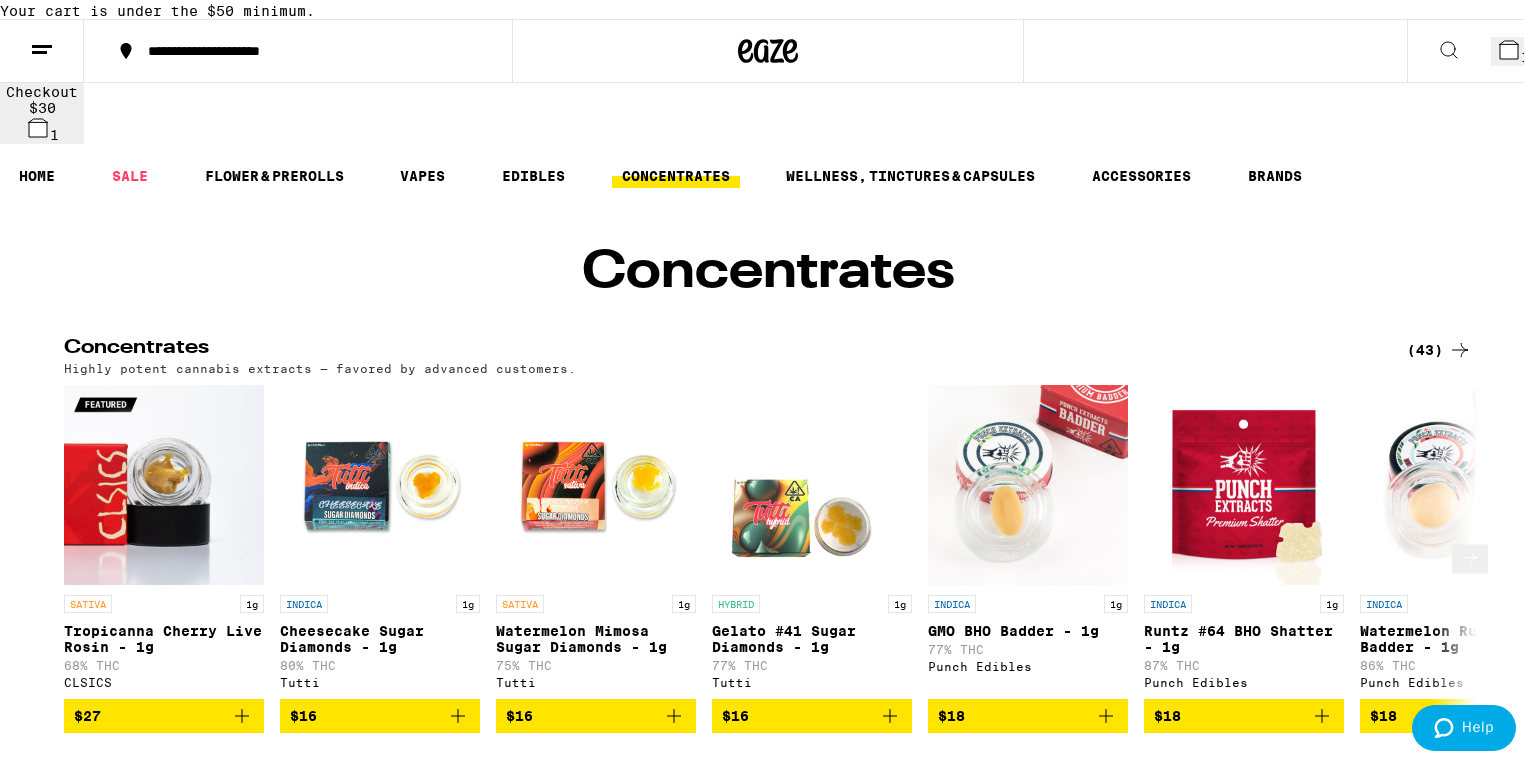 click on "Runtz #64 BHO Shatter - 1g" at bounding box center (1244, 636) 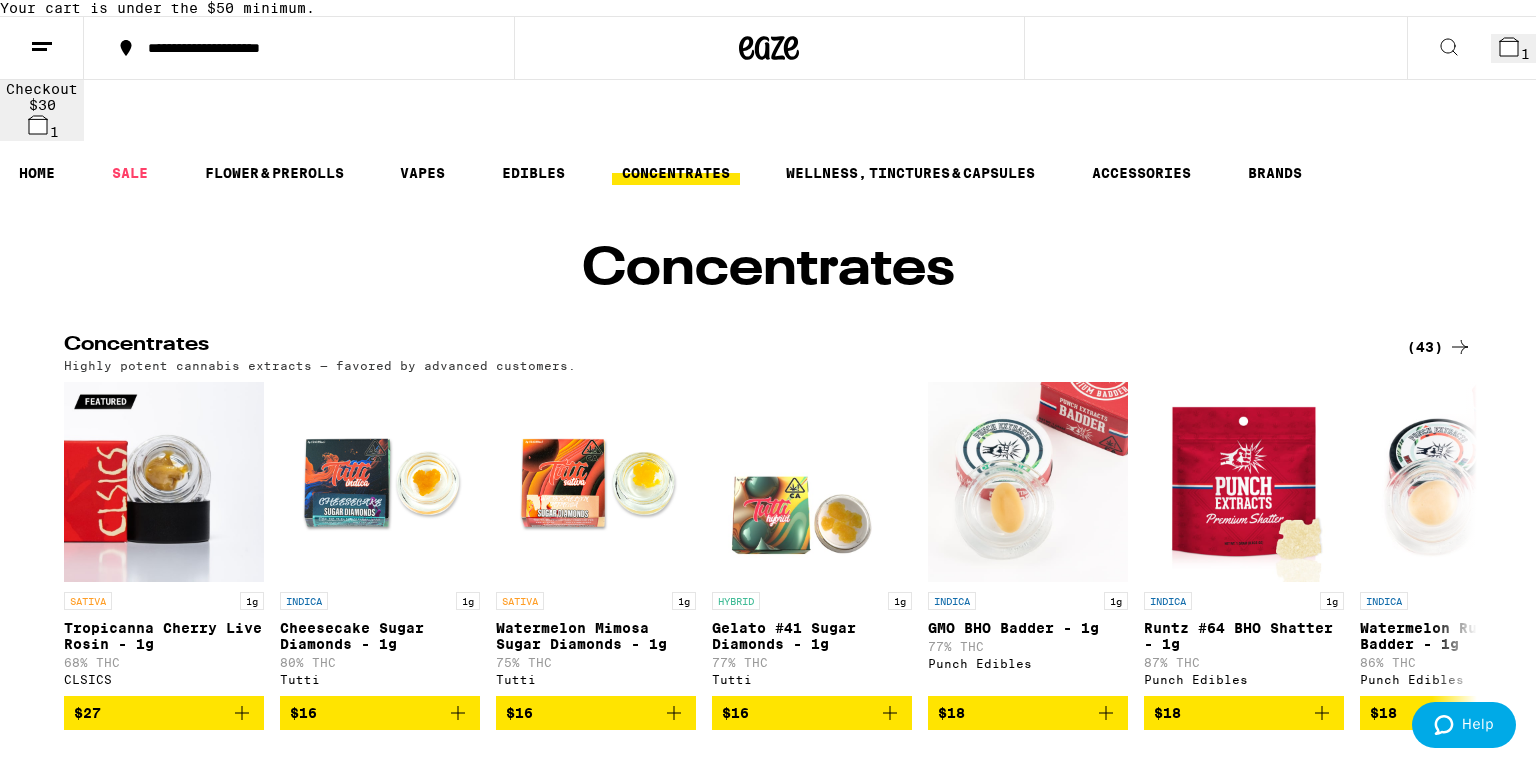click 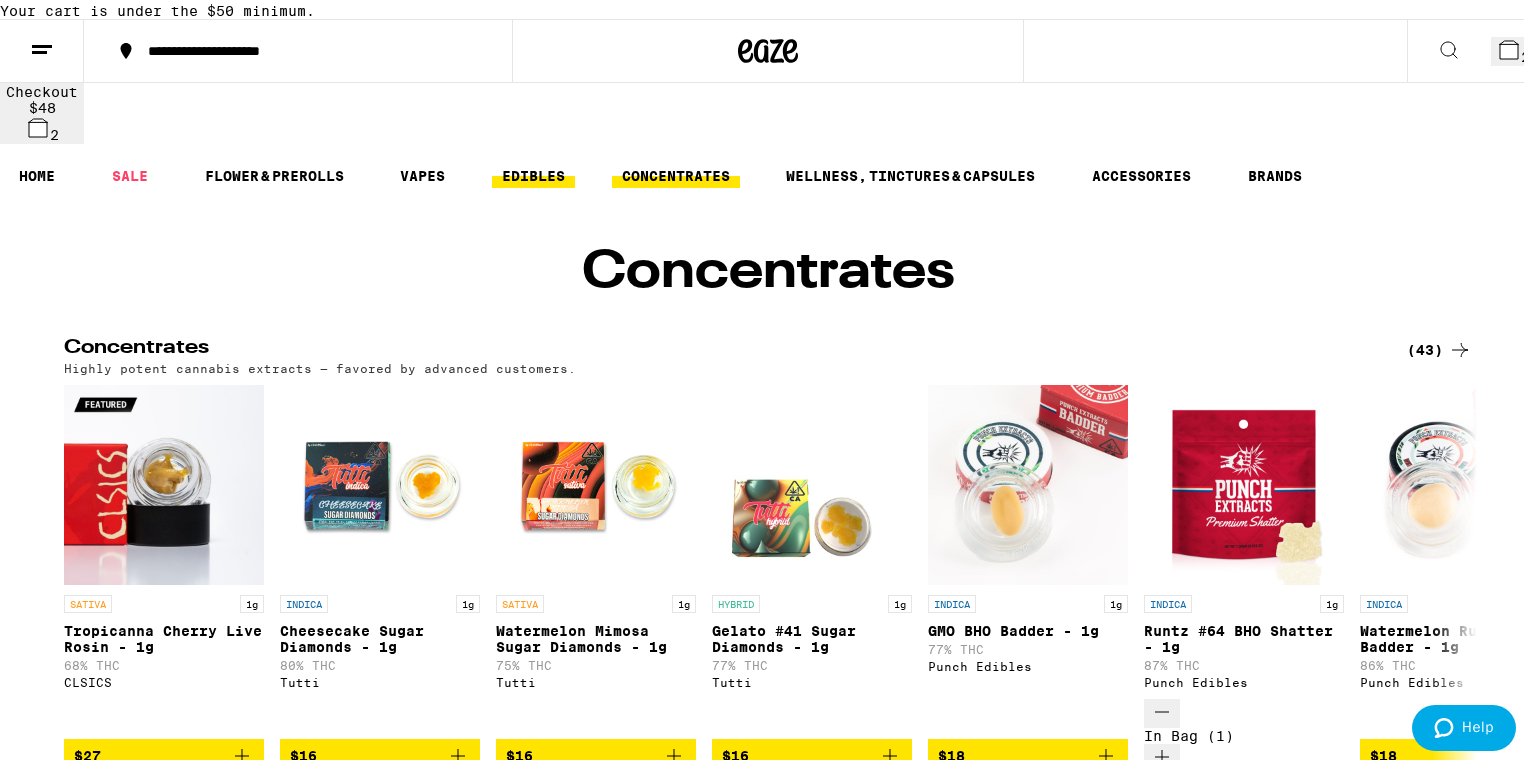 click on "EDIBLES" at bounding box center (533, 173) 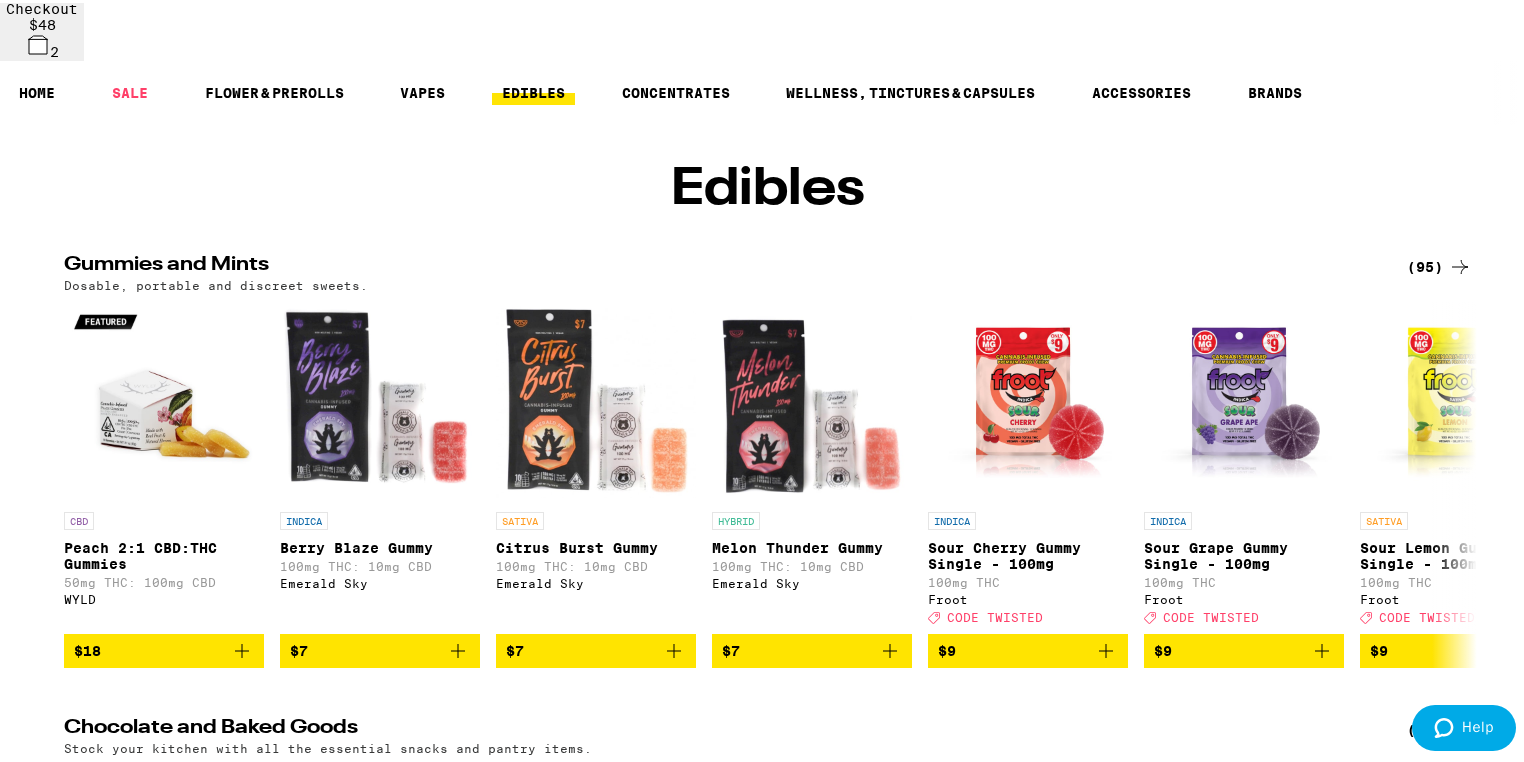 scroll, scrollTop: 224, scrollLeft: 0, axis: vertical 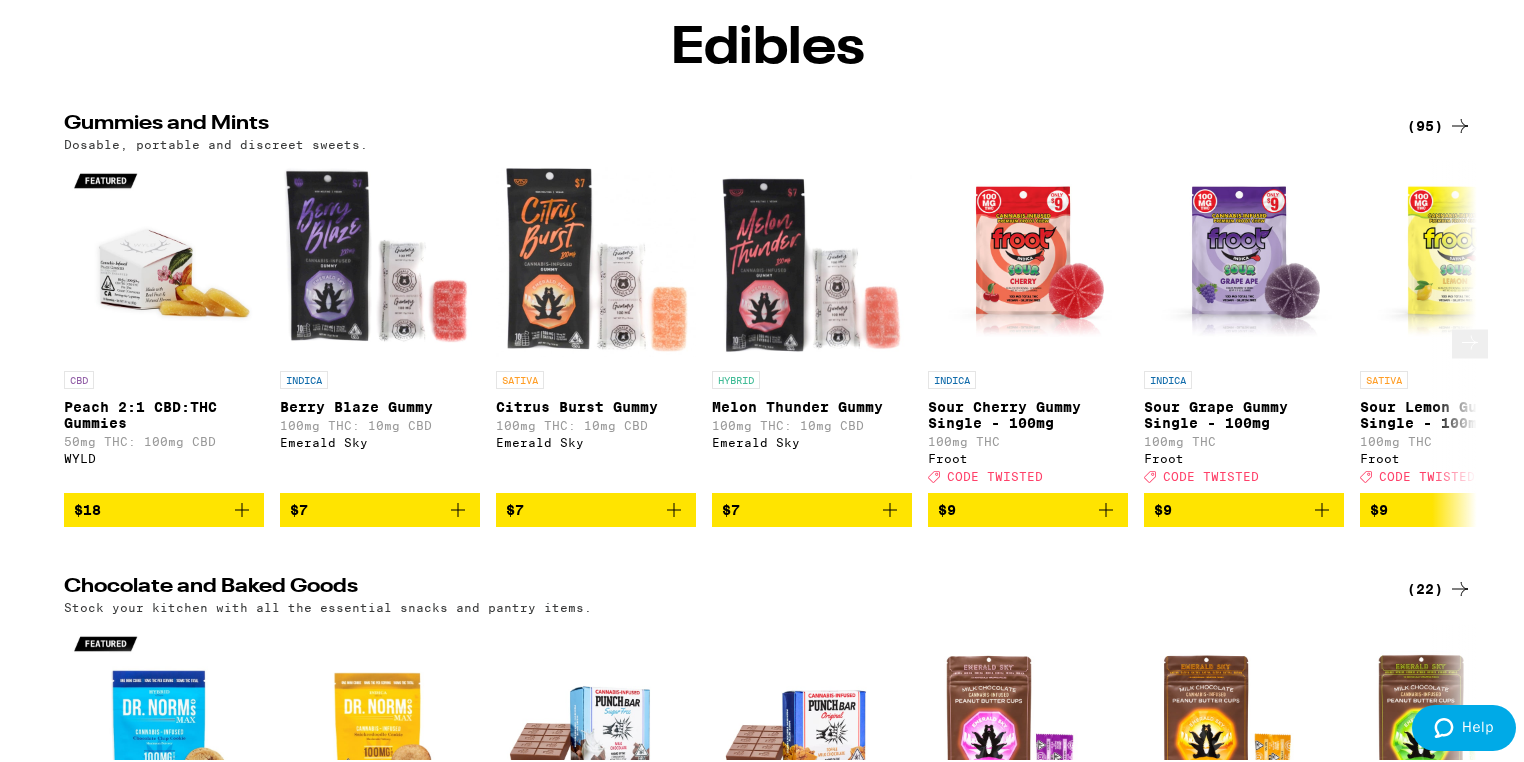 click 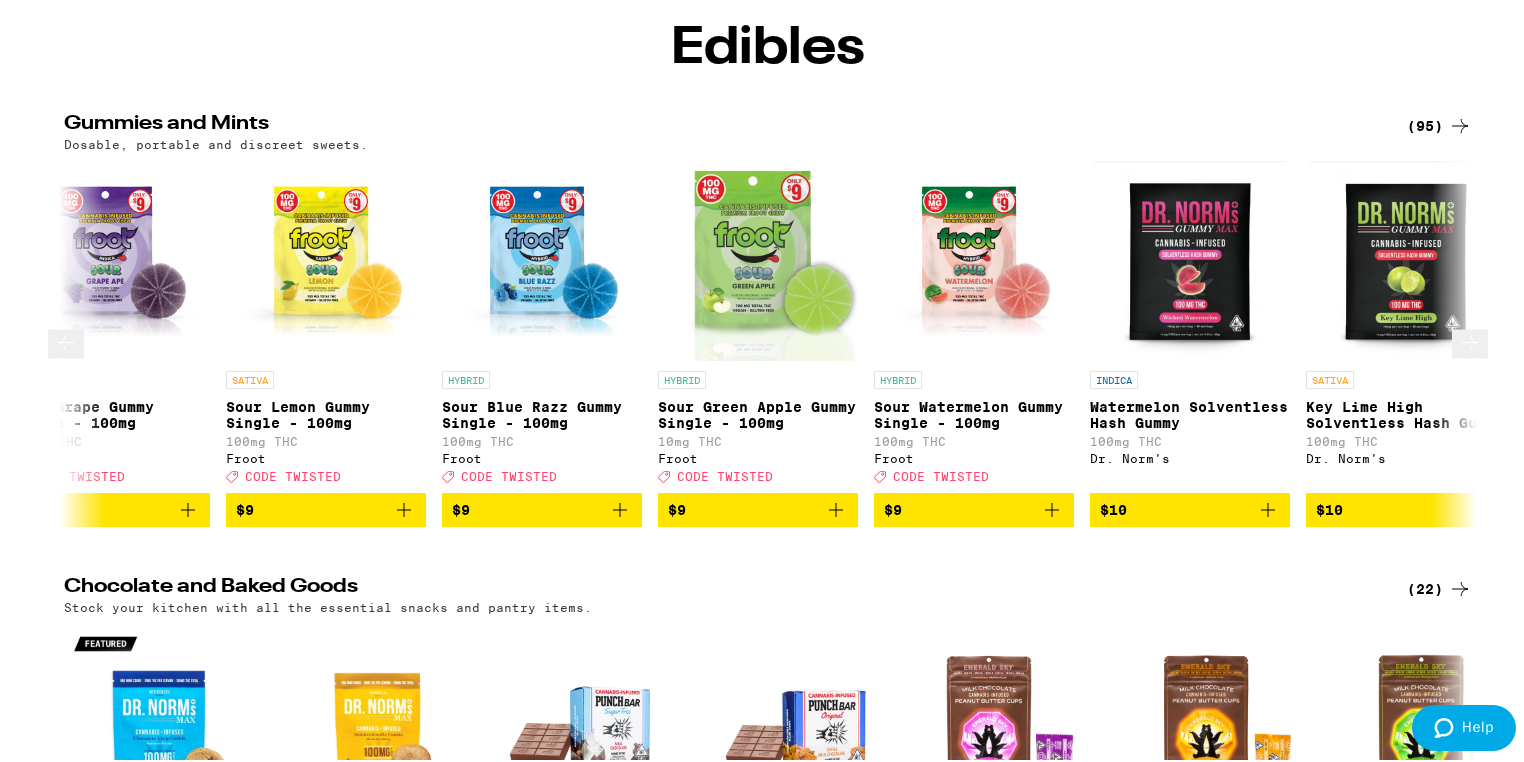 scroll, scrollTop: 0, scrollLeft: 1190, axis: horizontal 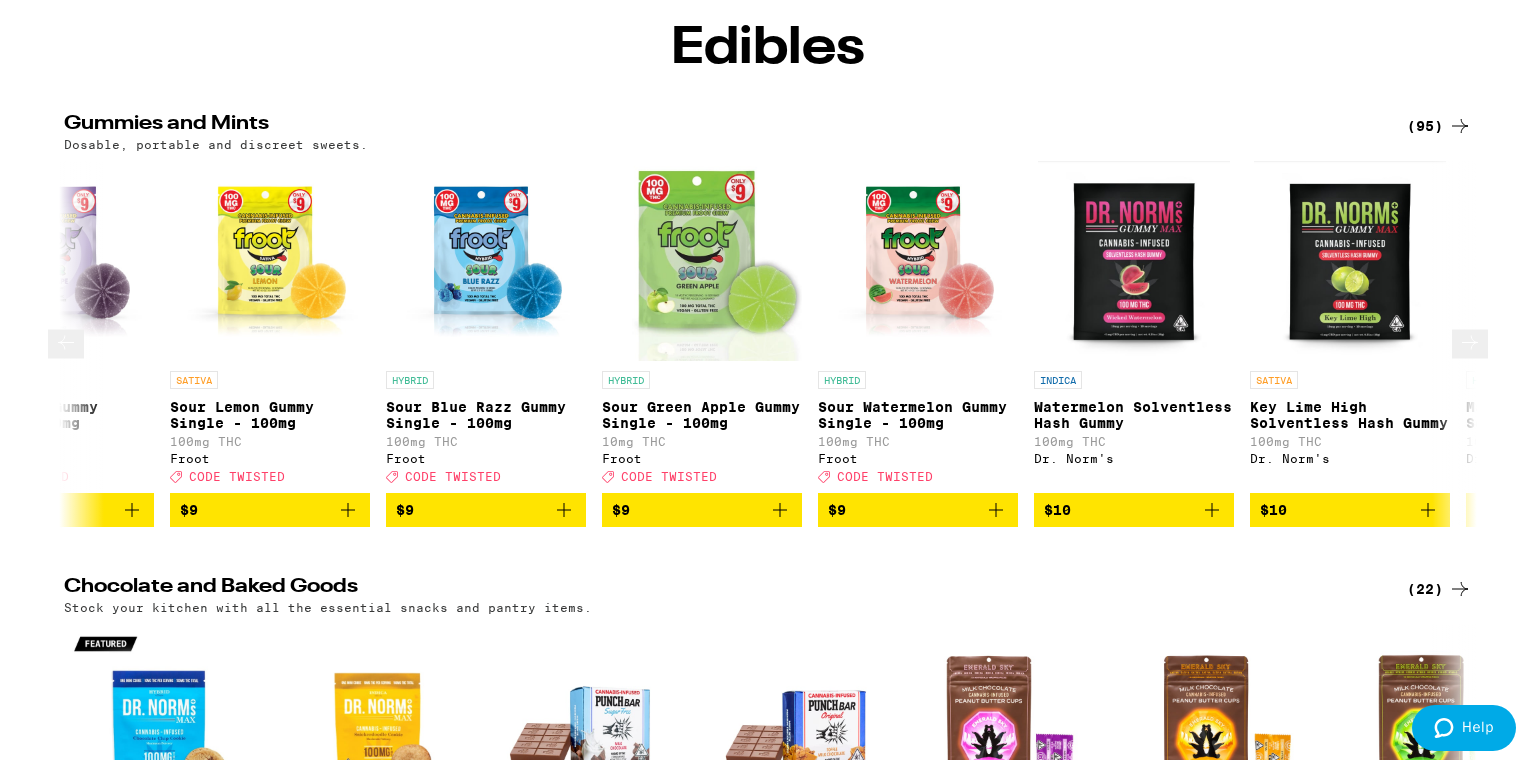 click 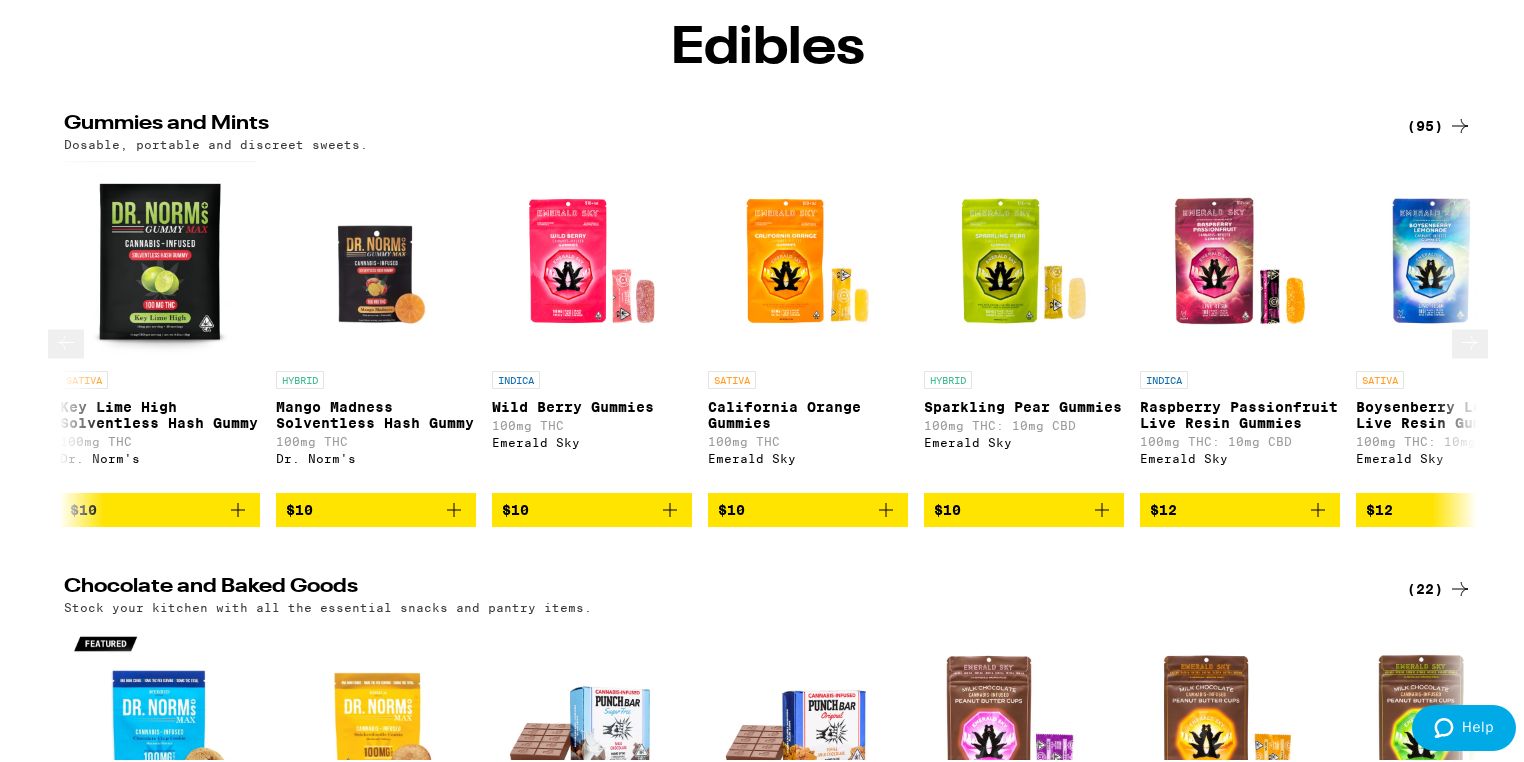 click 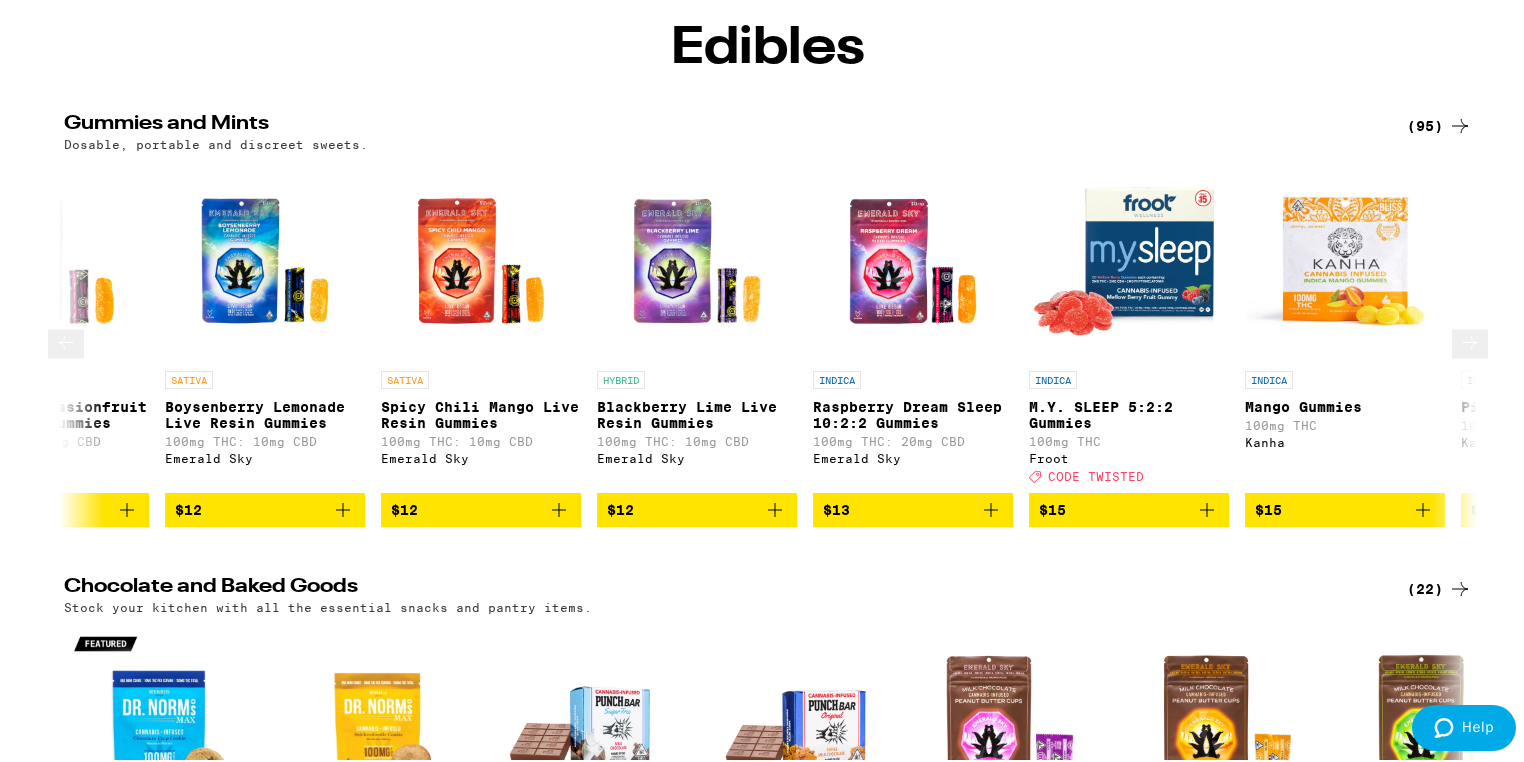 click 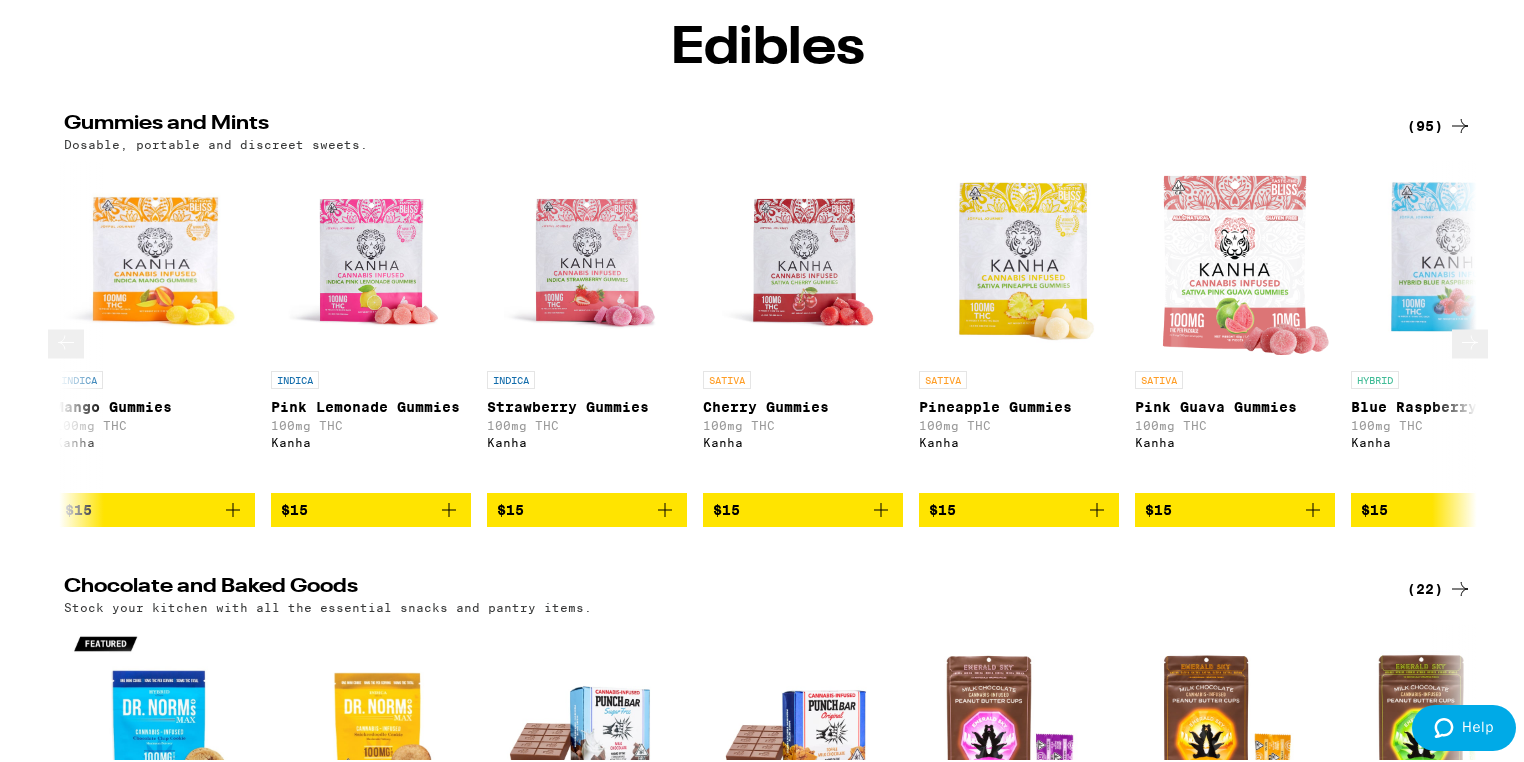 click 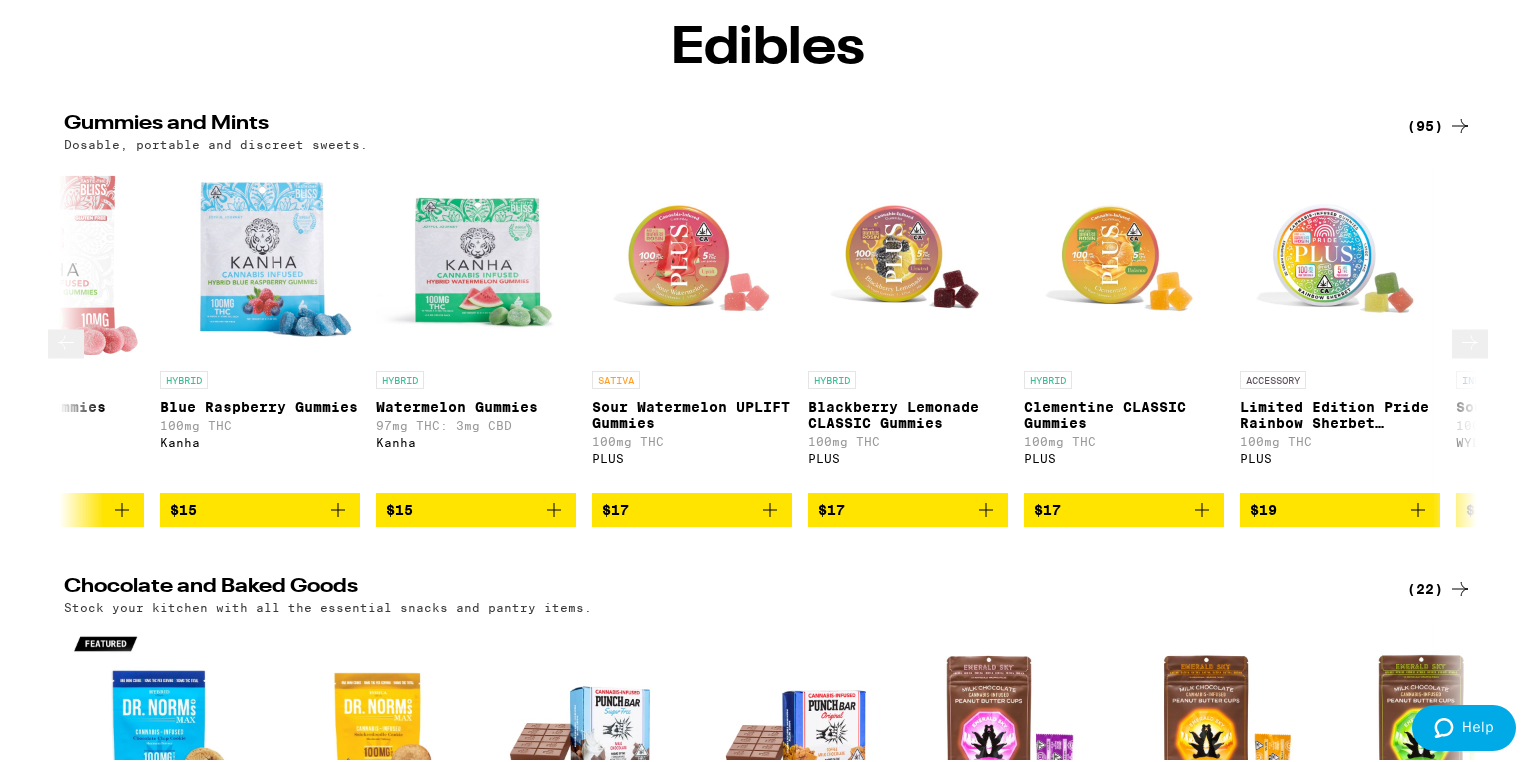 click 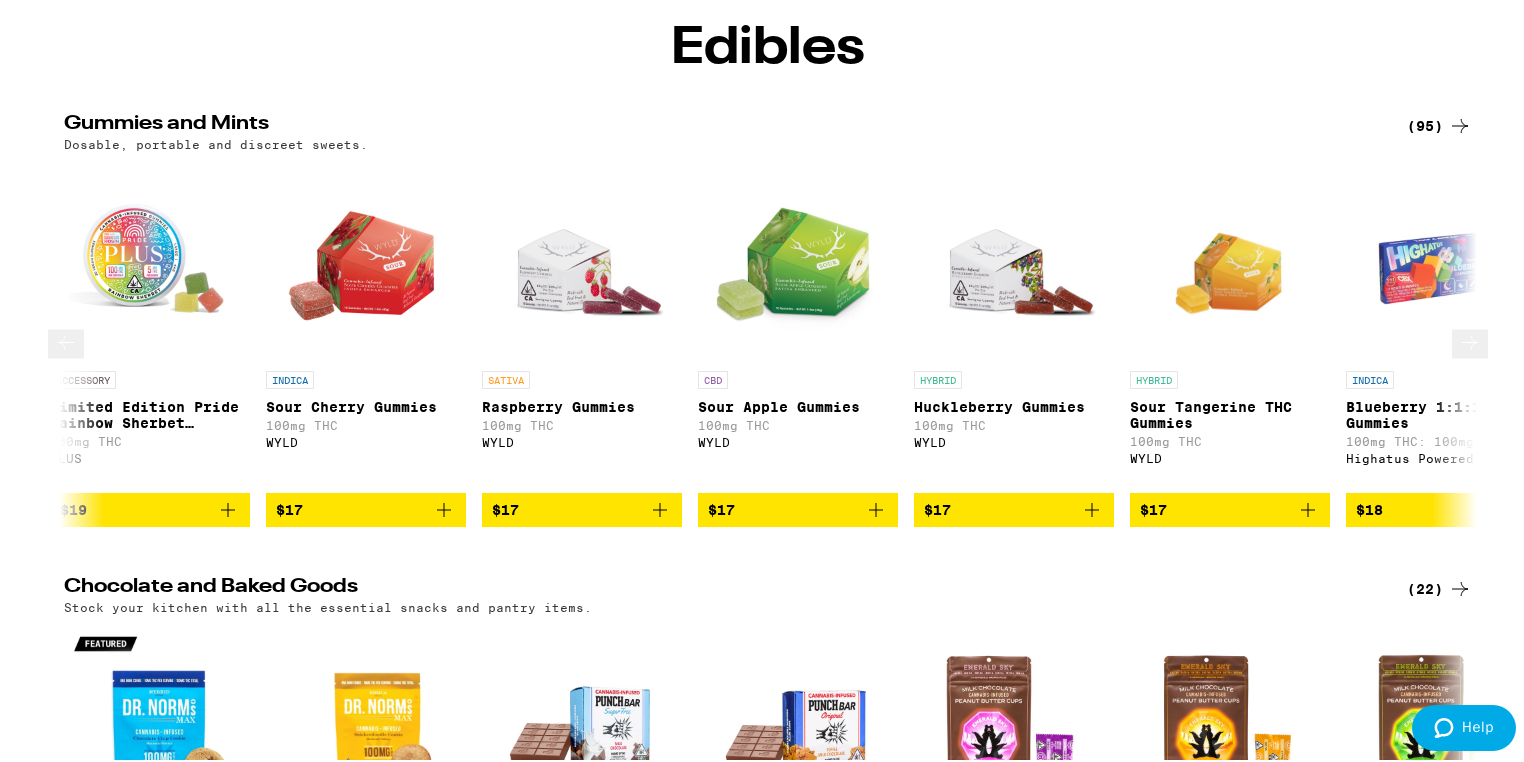 click 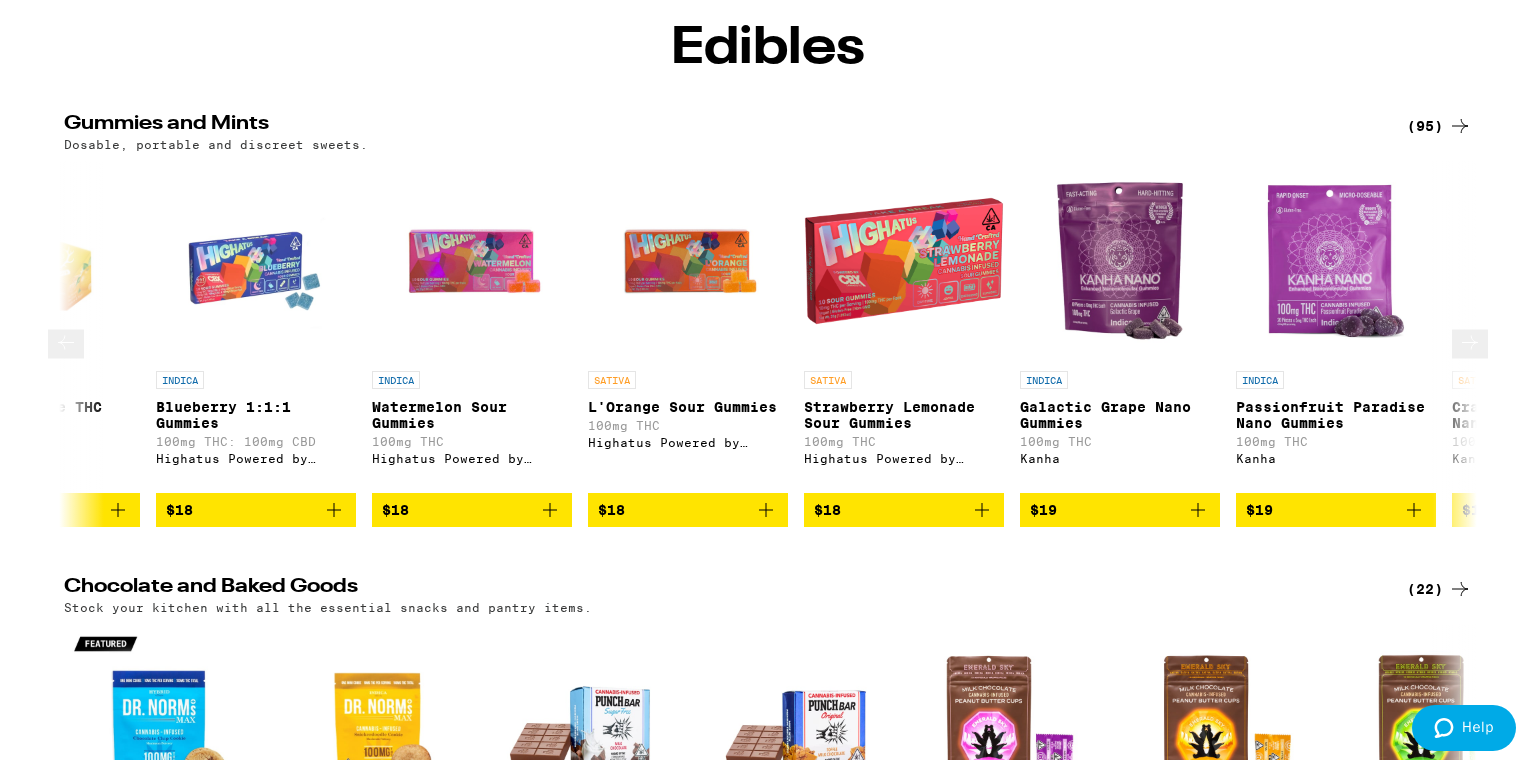 click 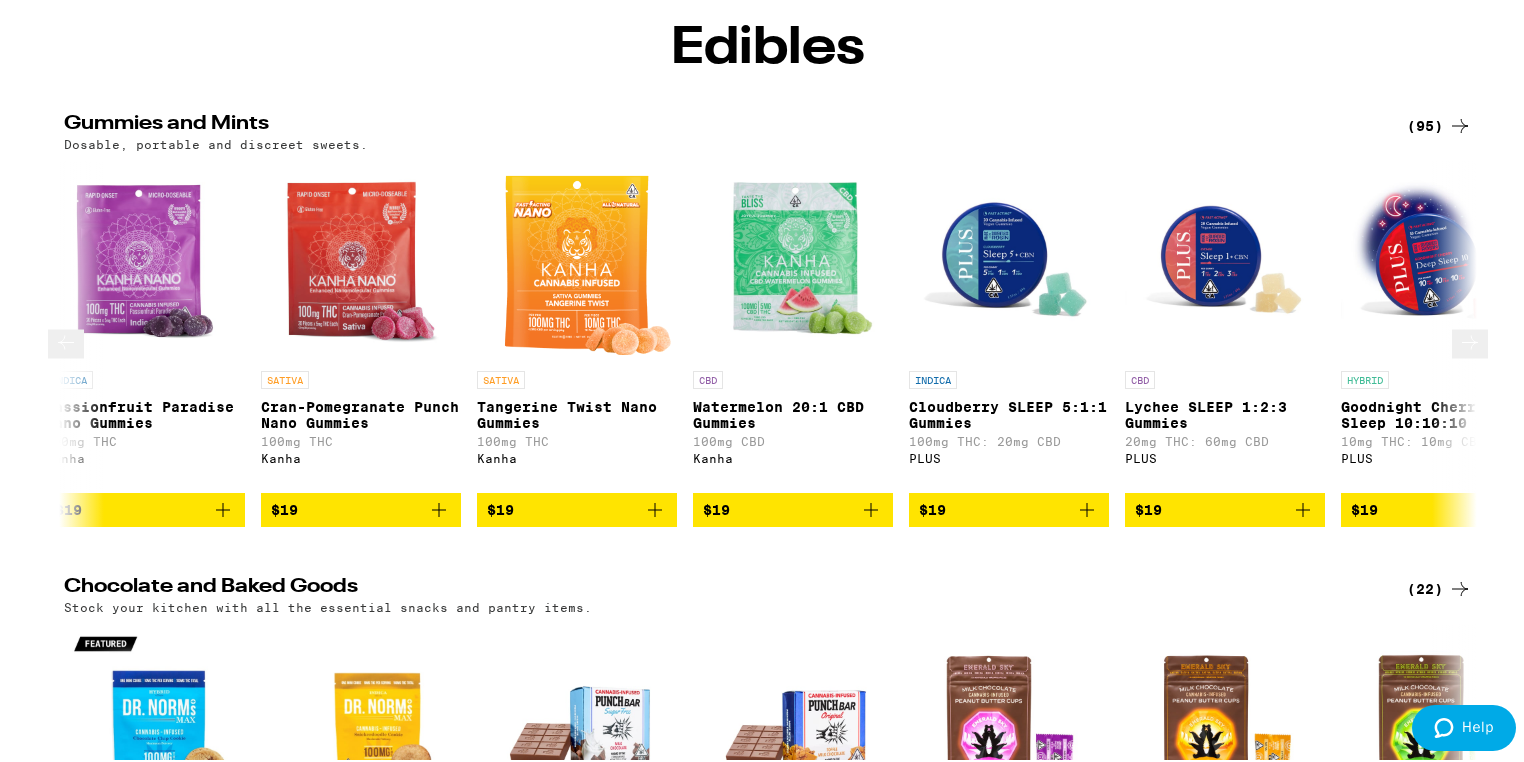 click 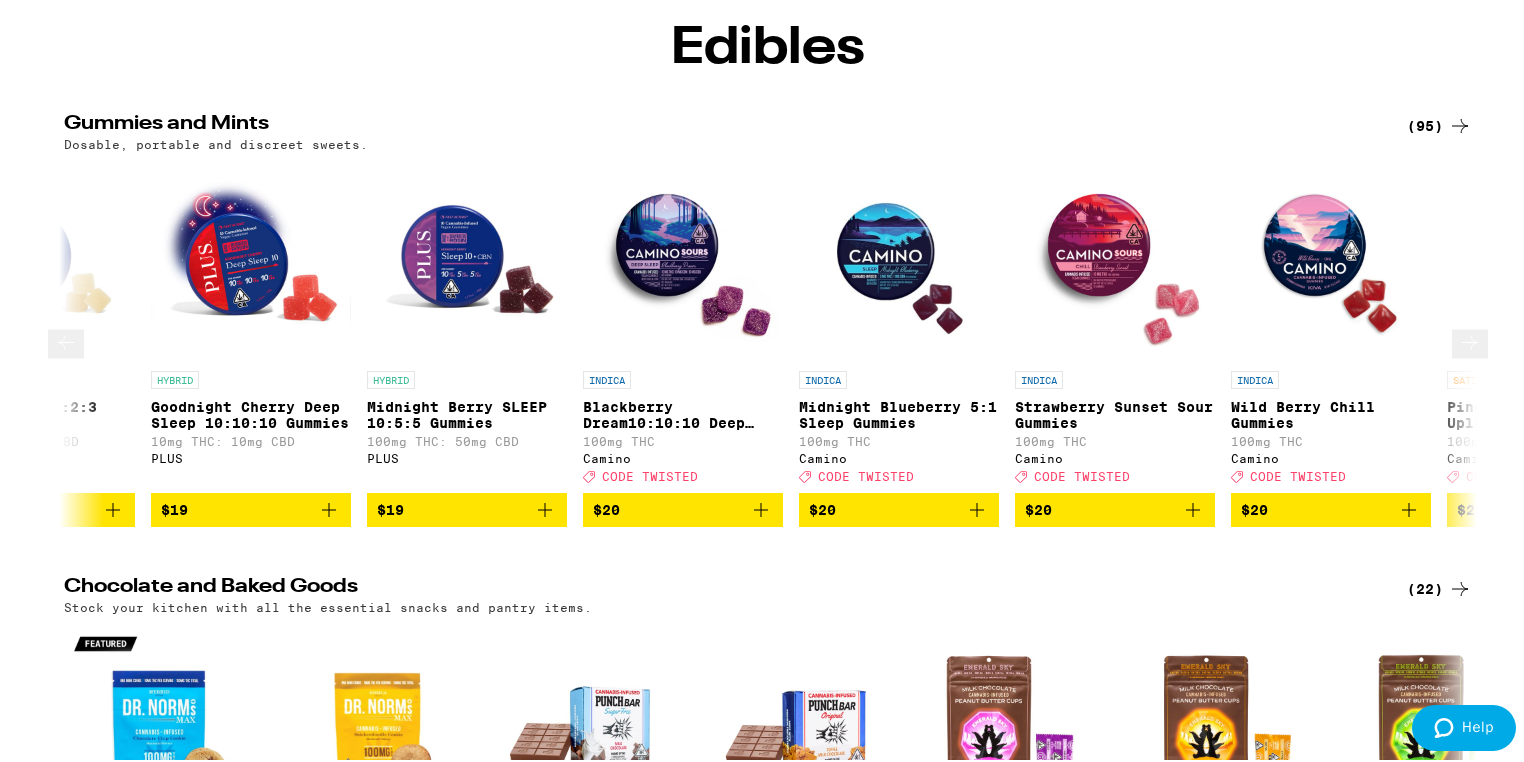 click 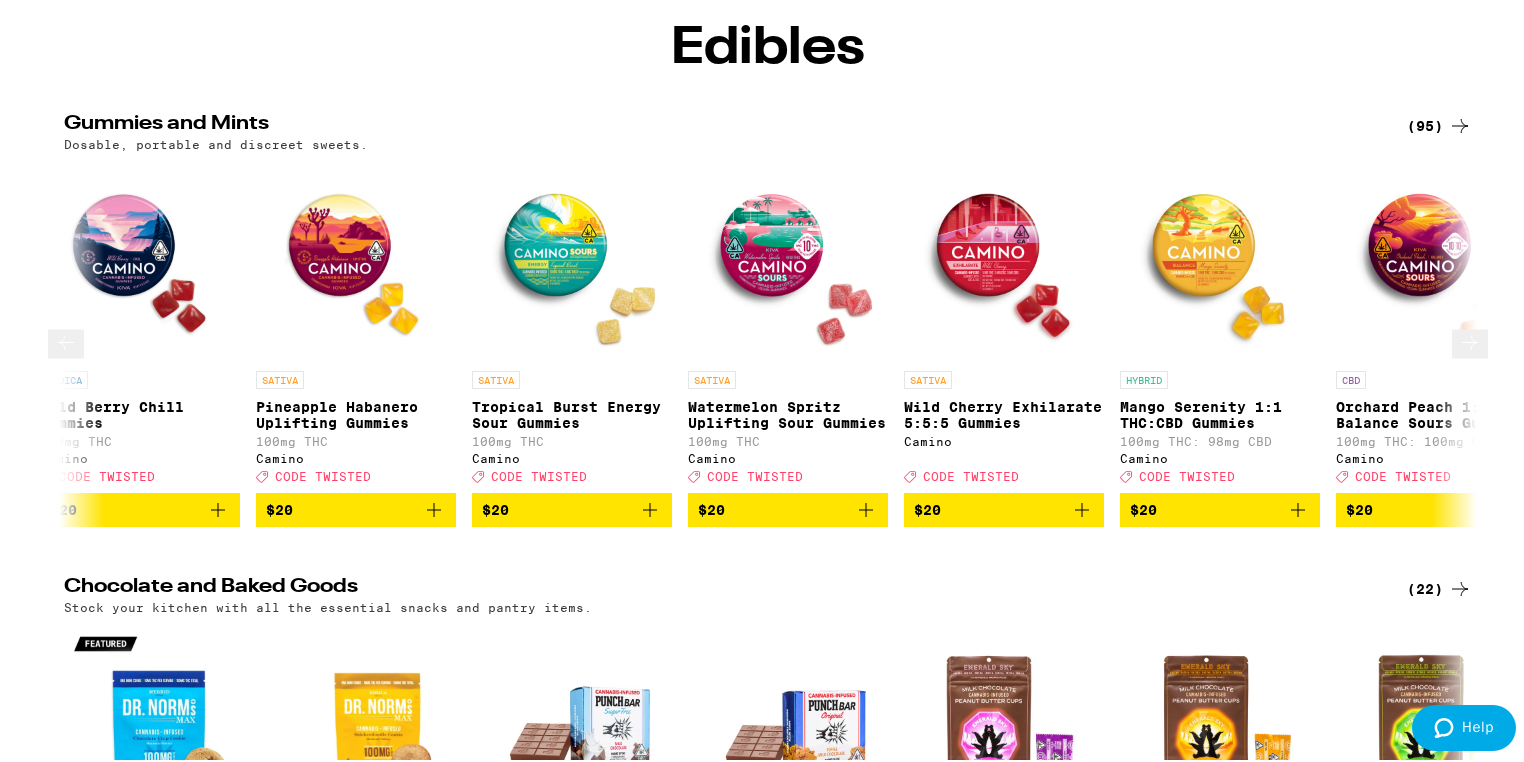 click 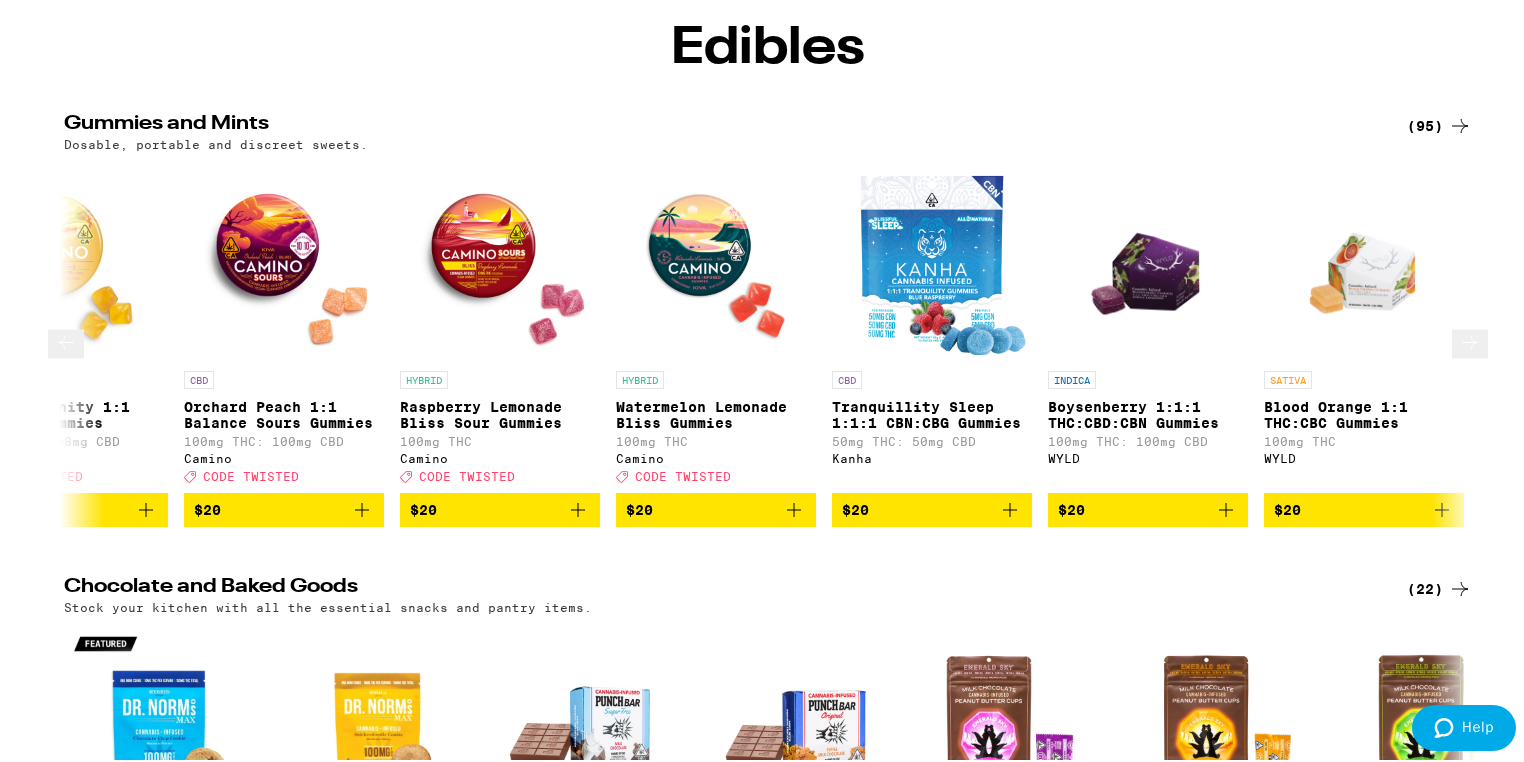click 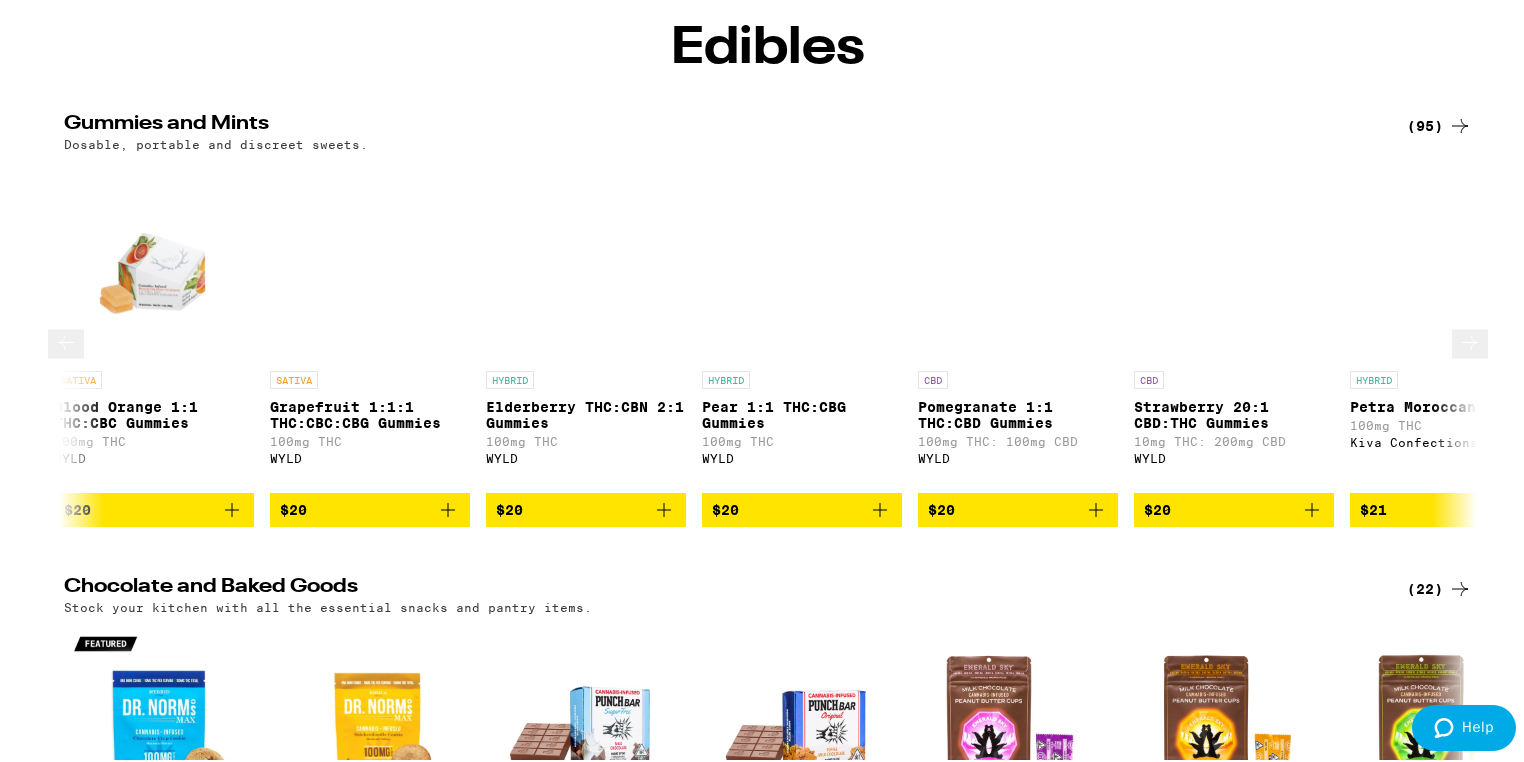 click 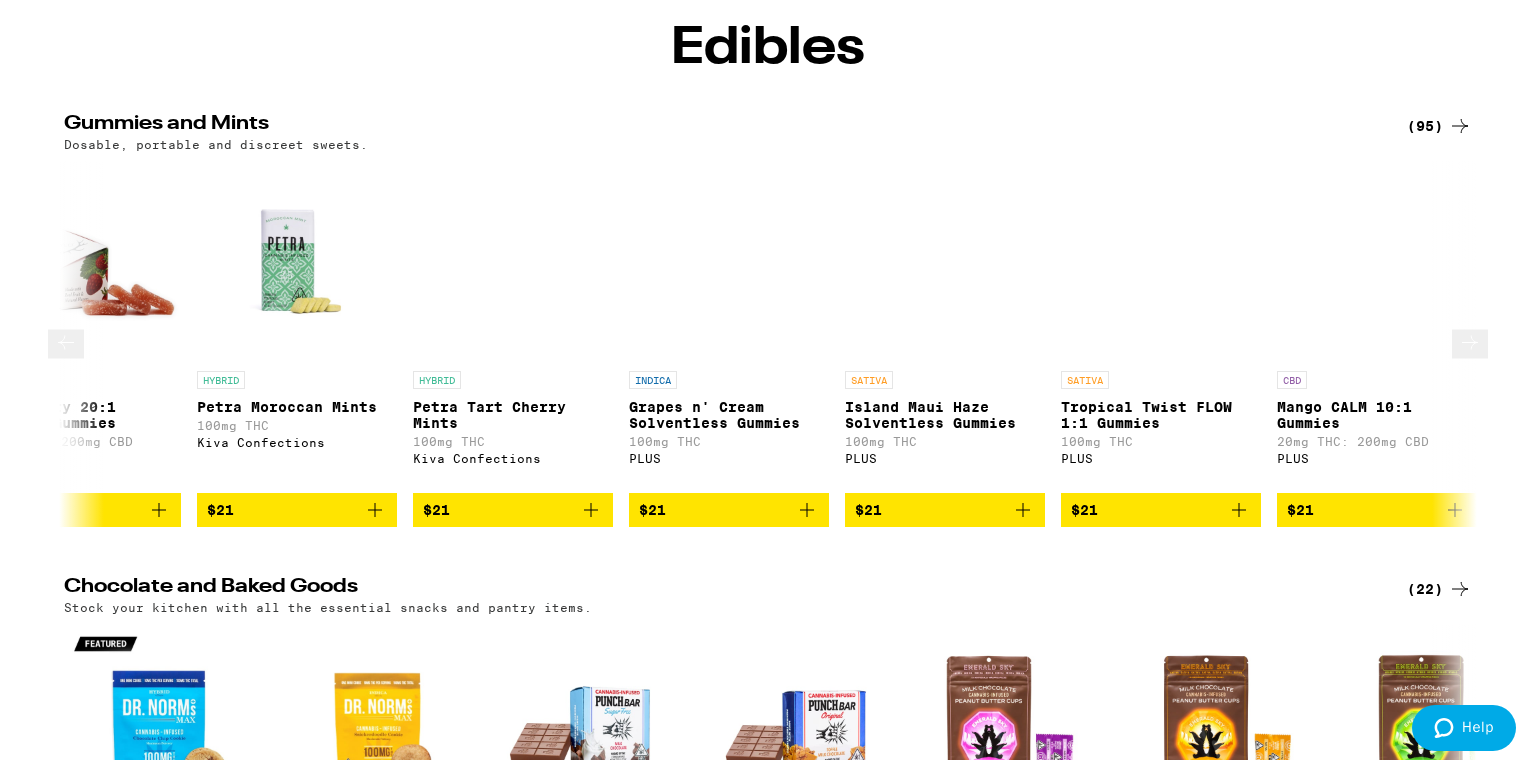click 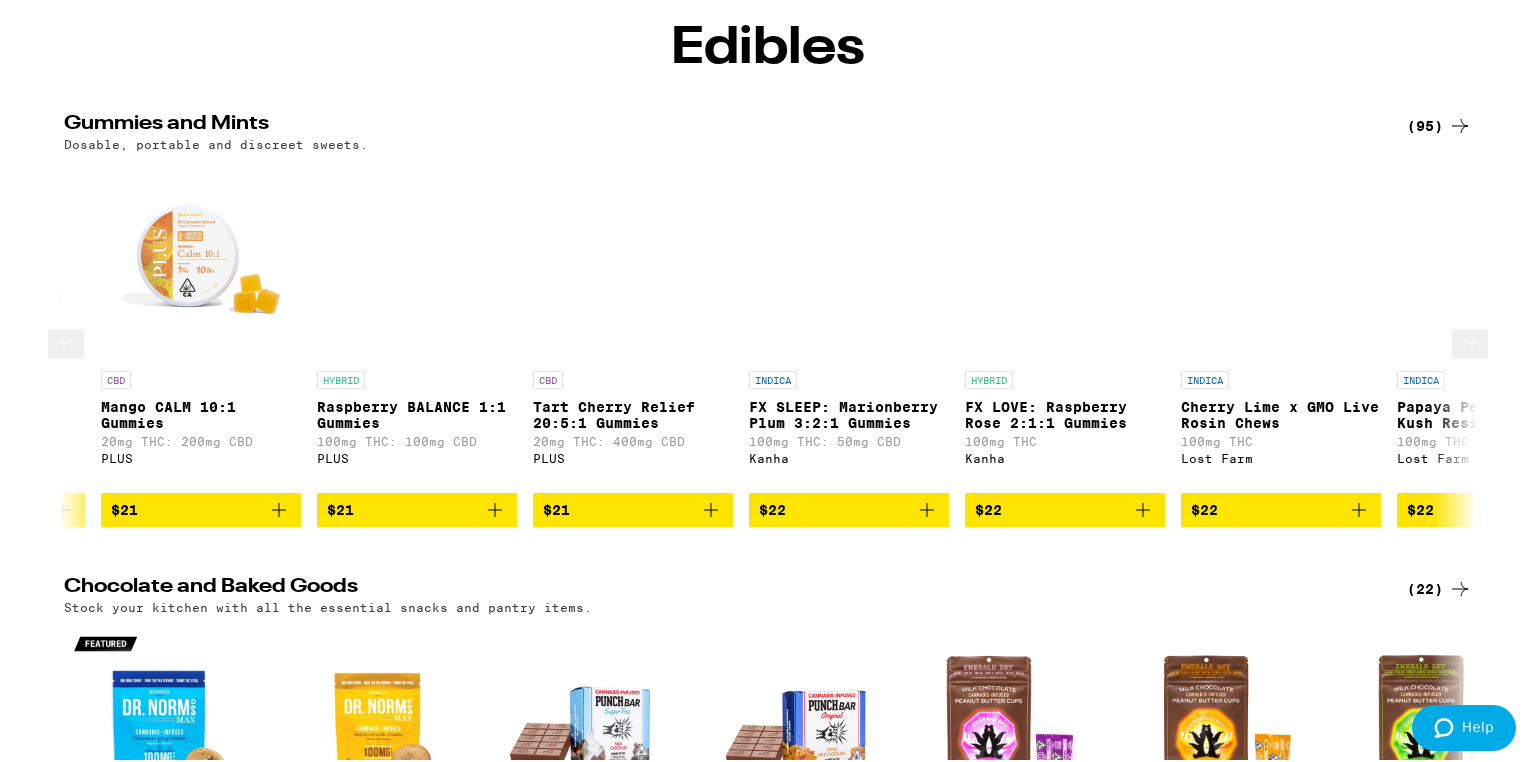 click 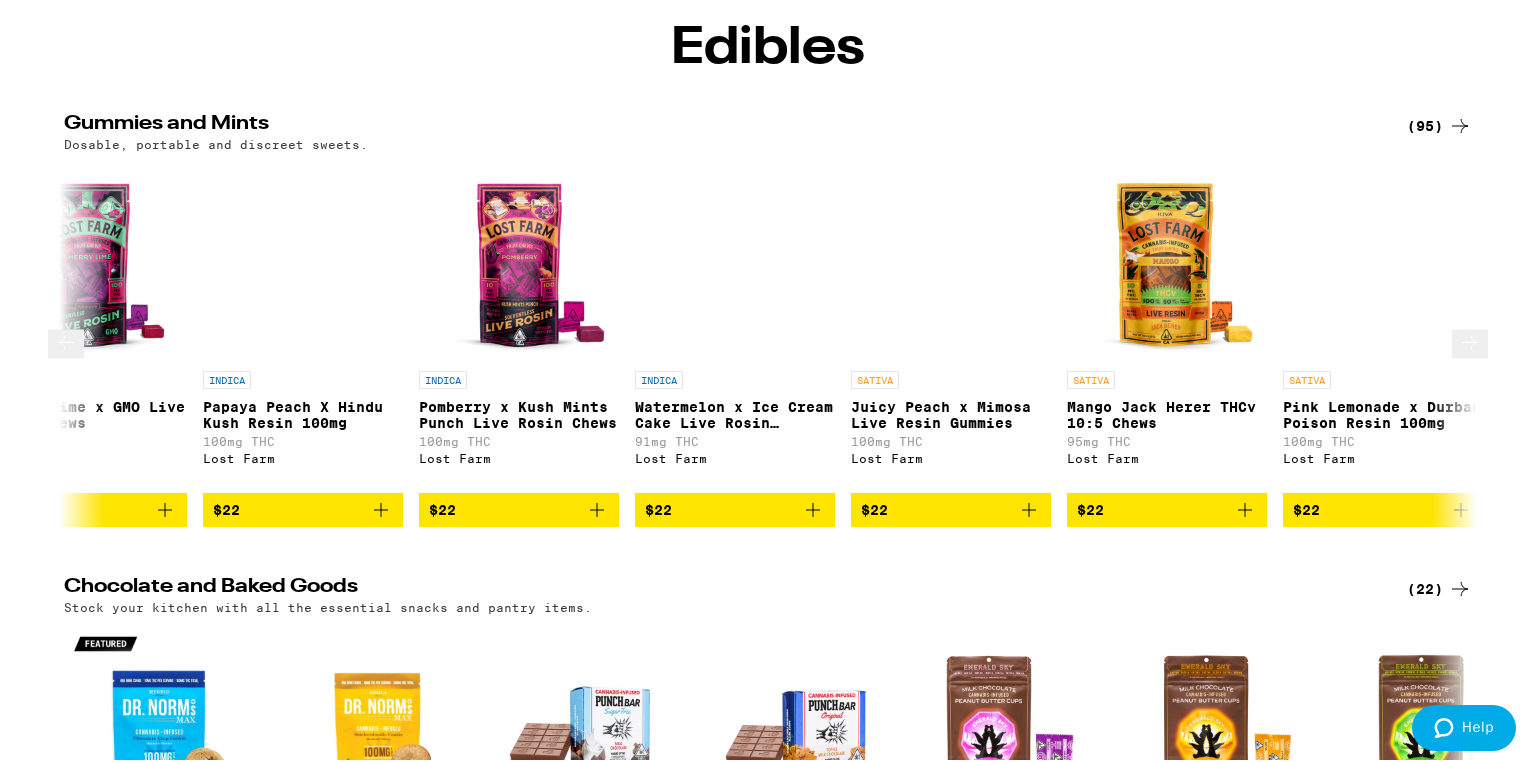 click 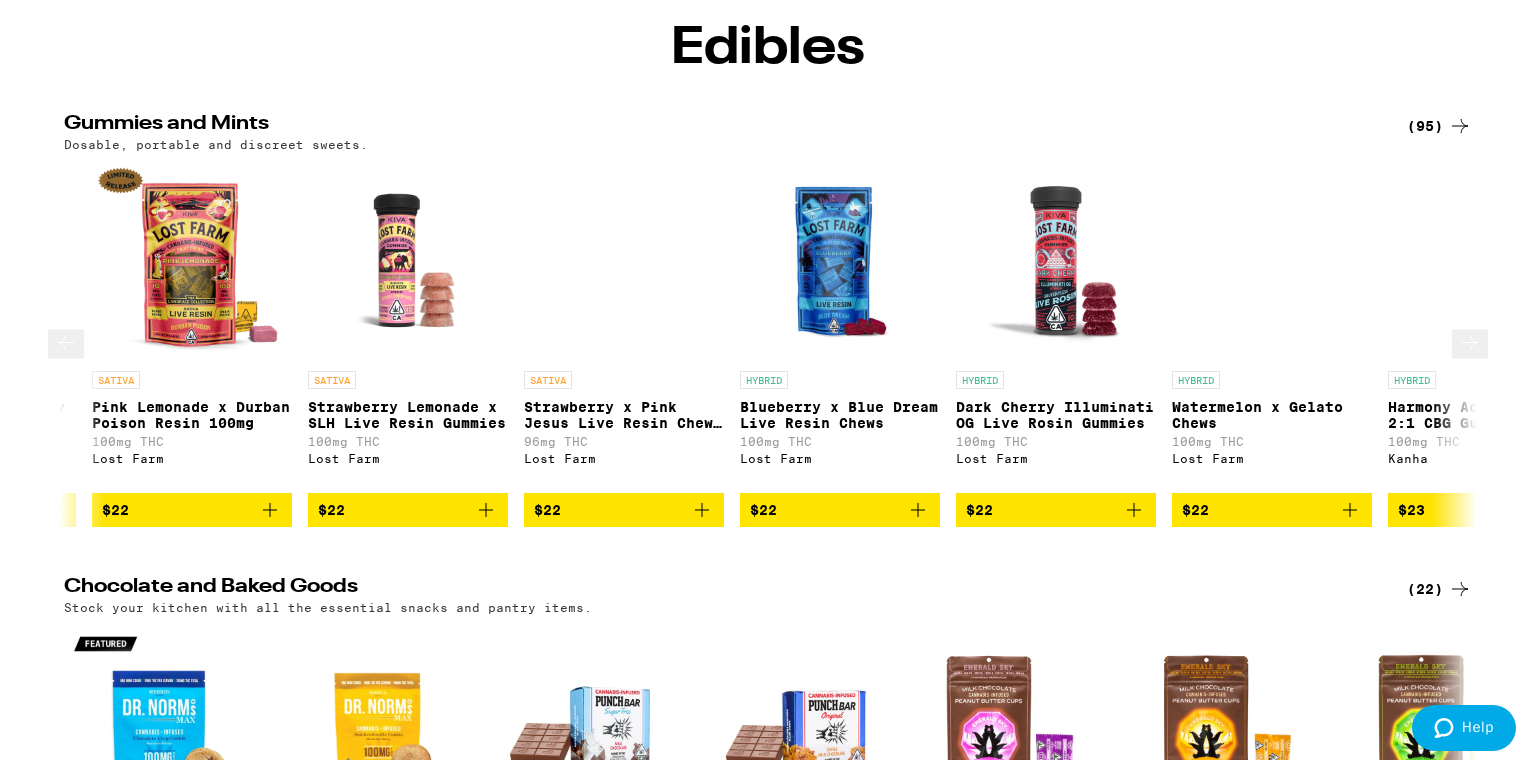 click 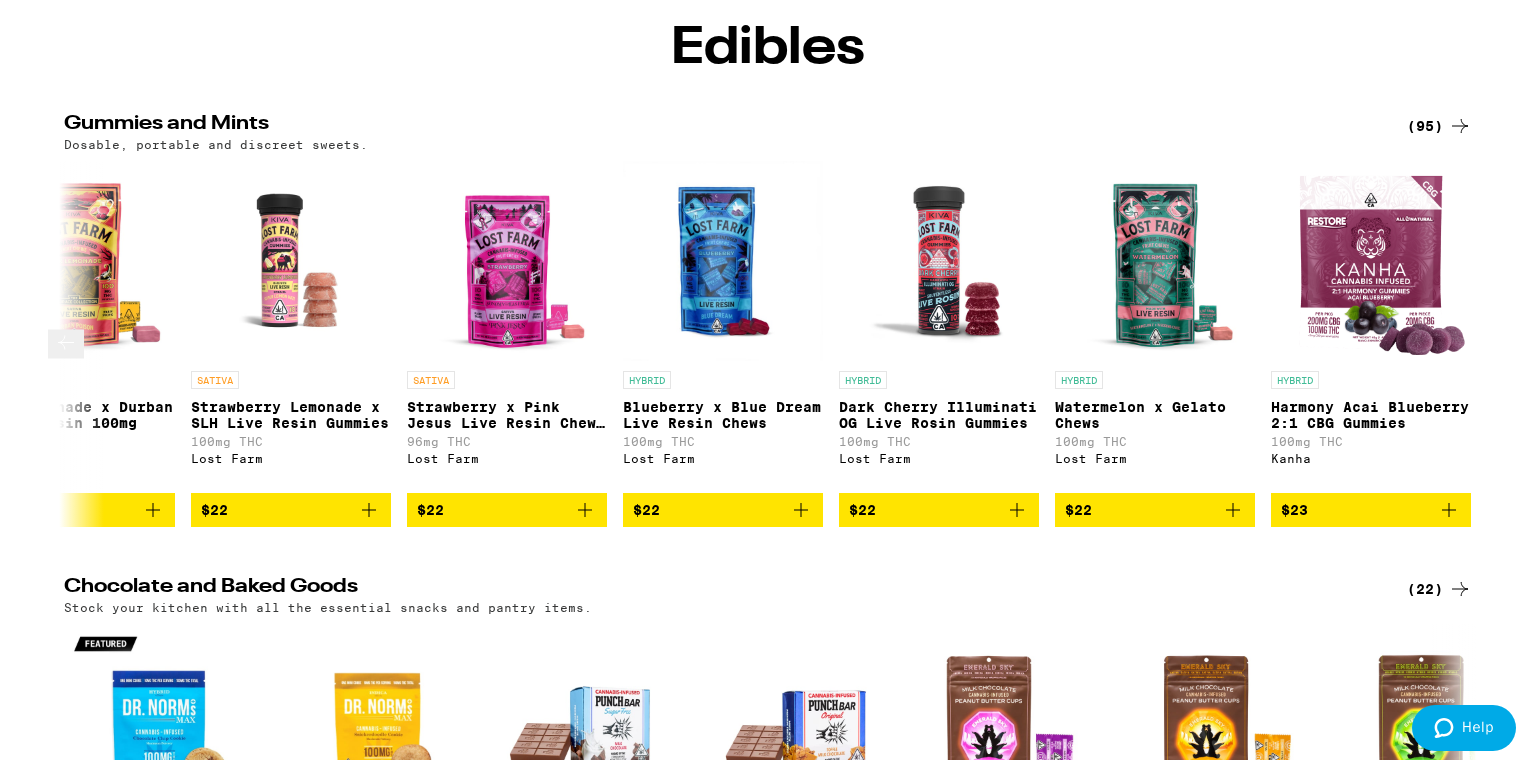 scroll, scrollTop: 0, scrollLeft: 19112, axis: horizontal 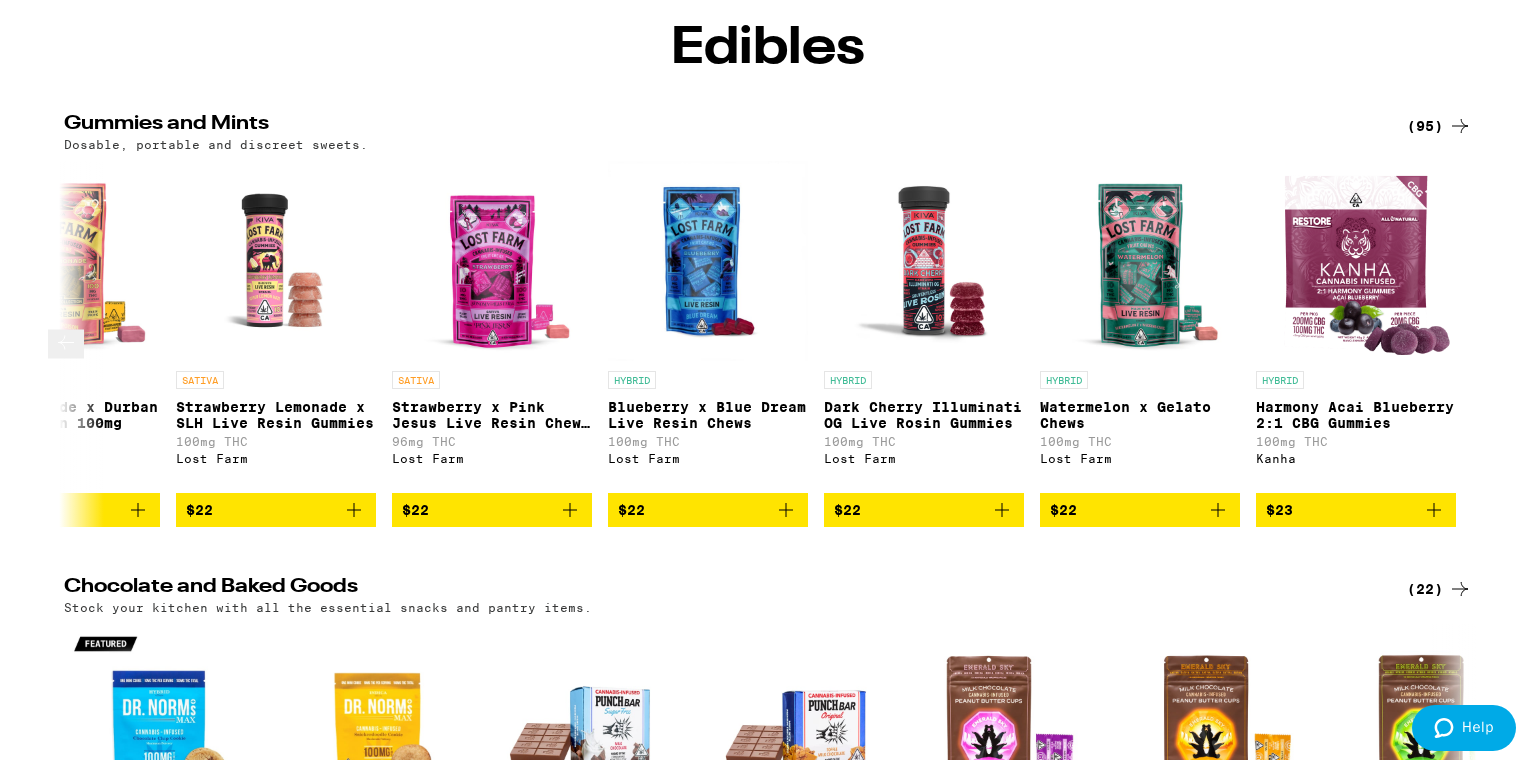 click 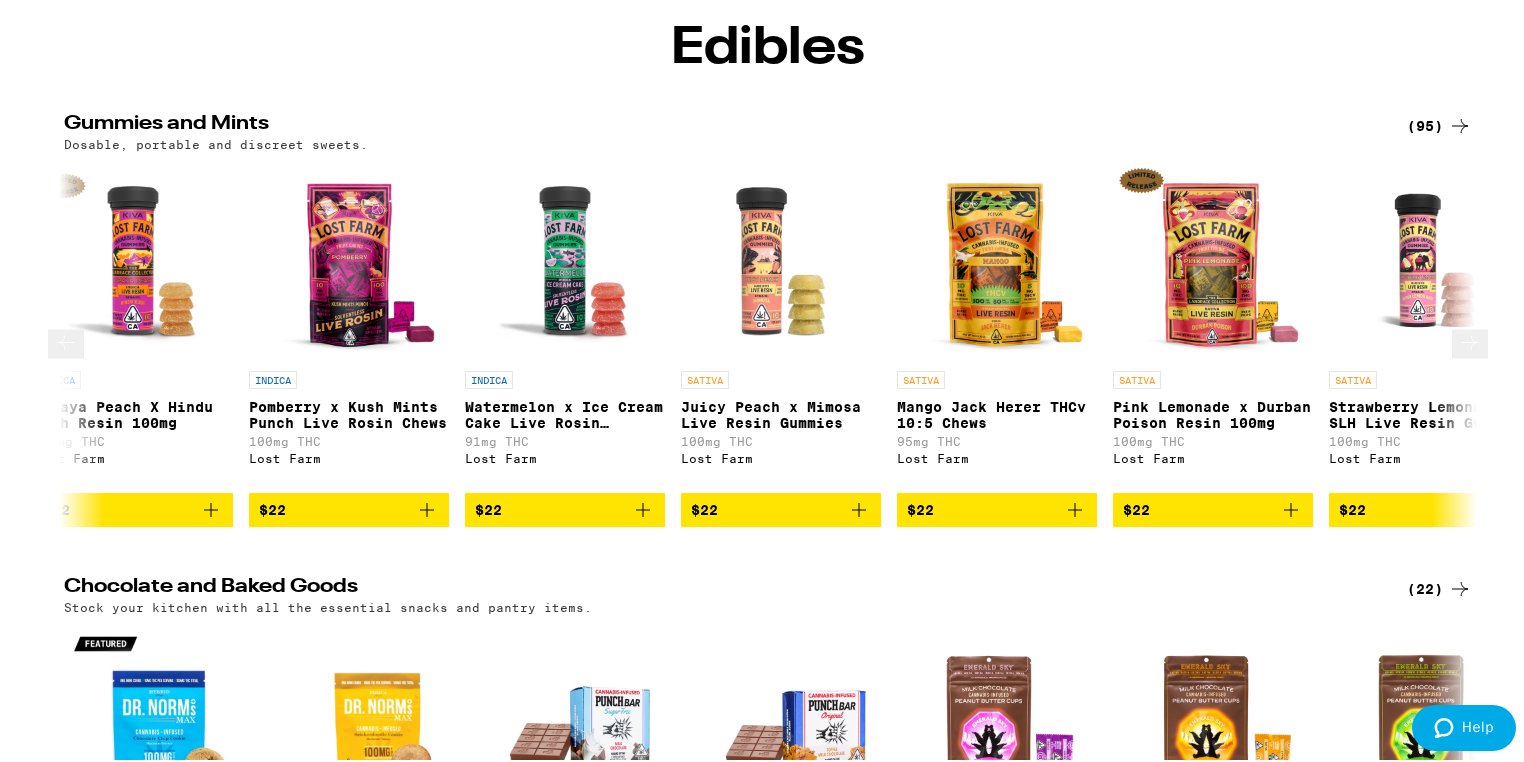 click 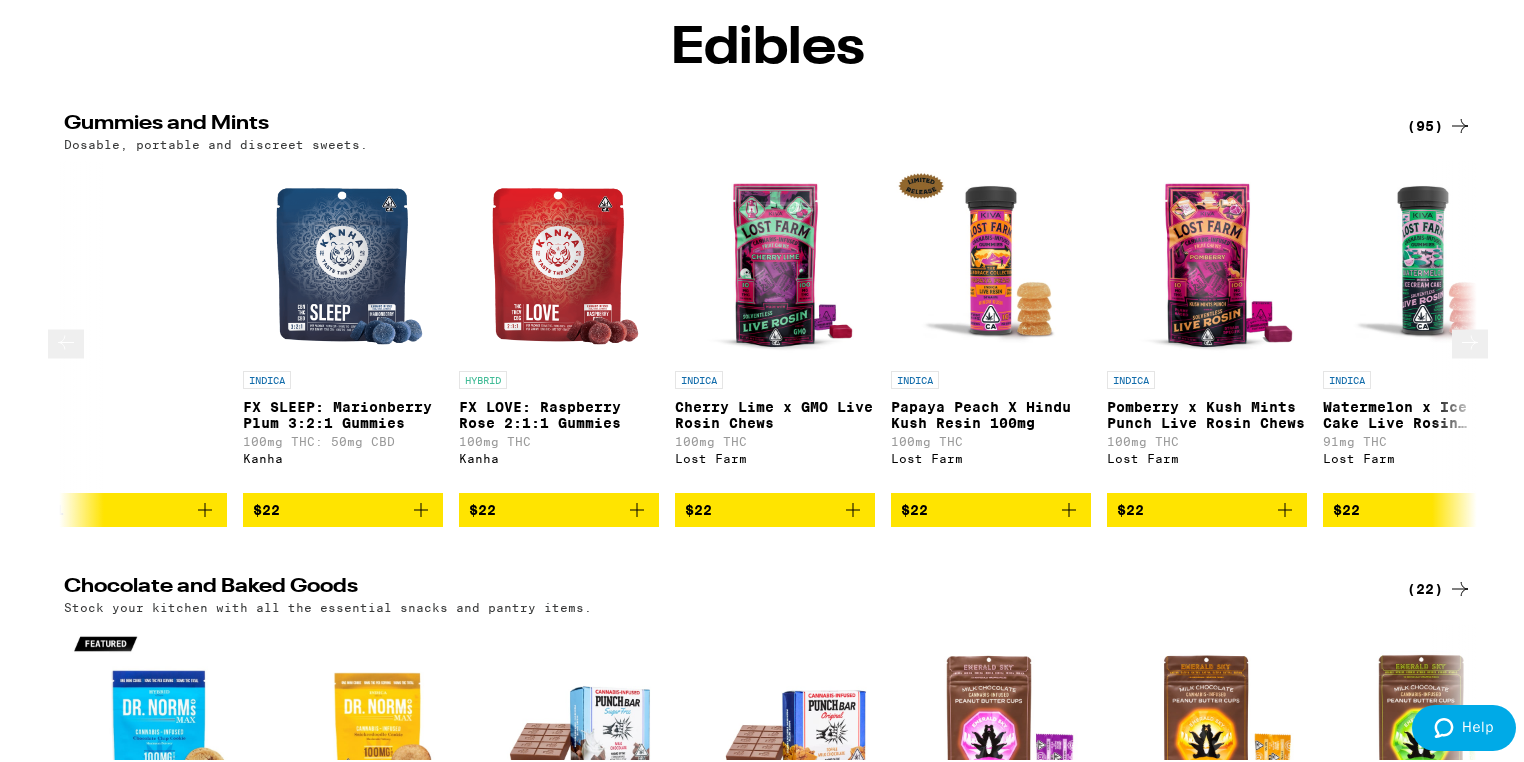 click 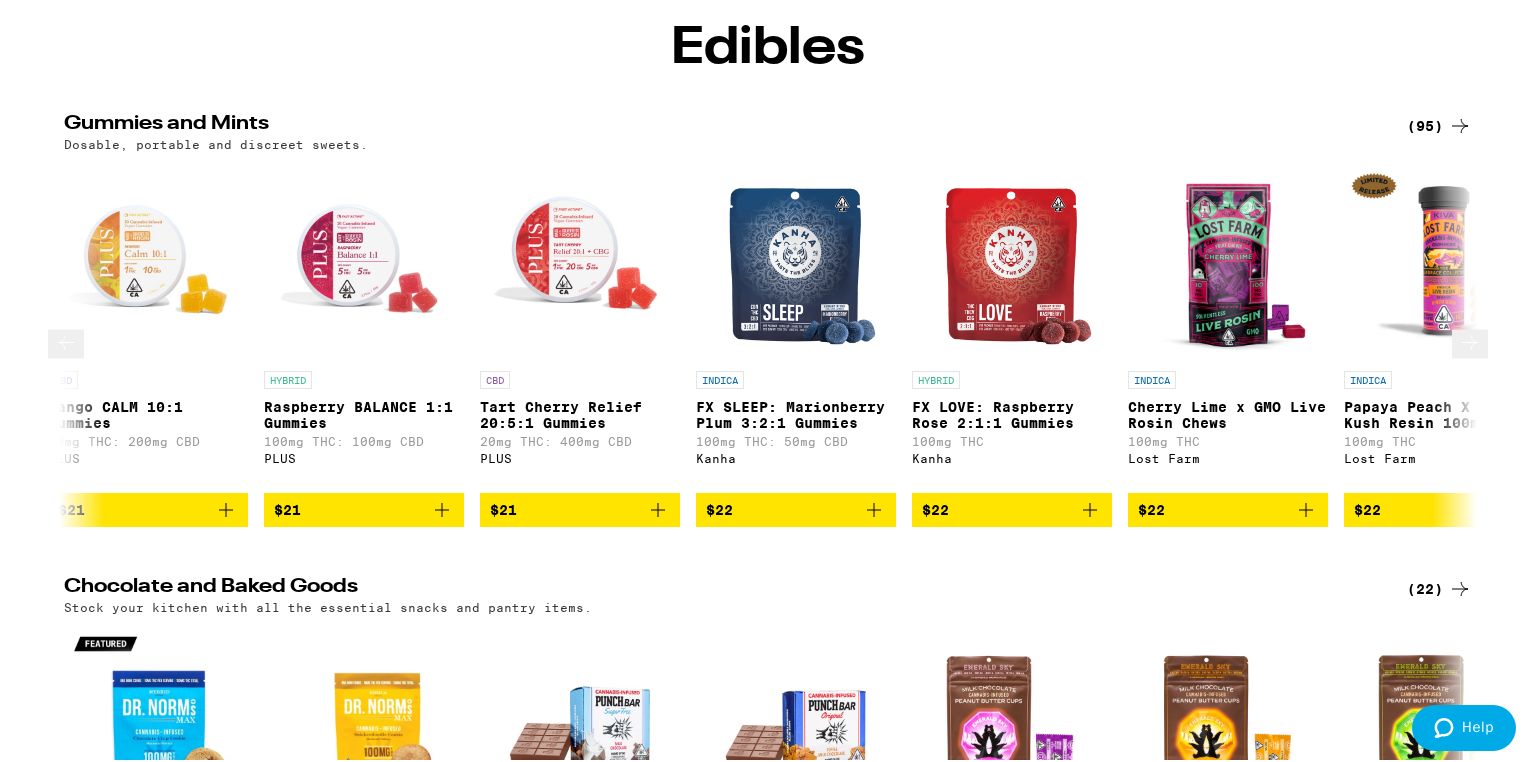 click 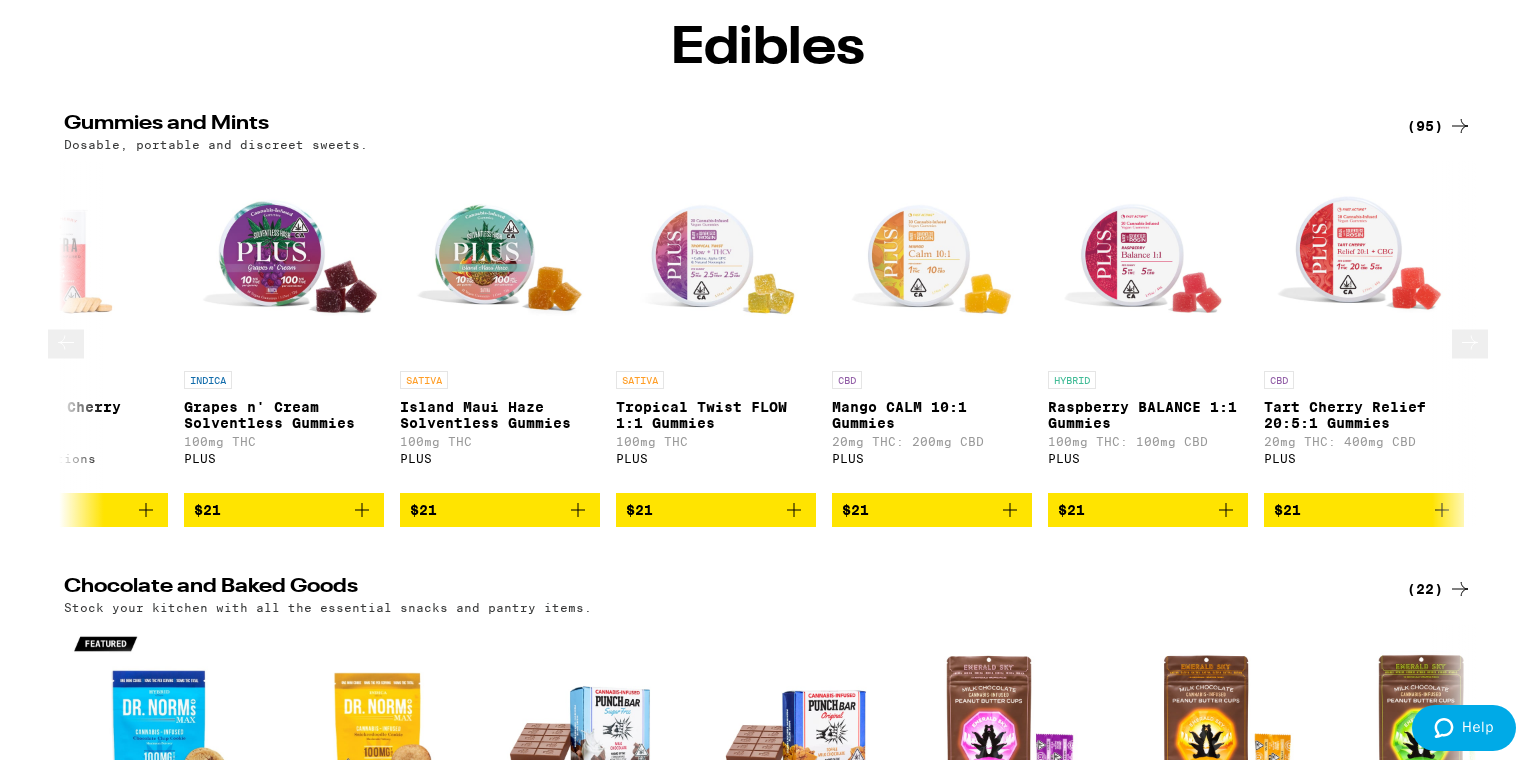 click 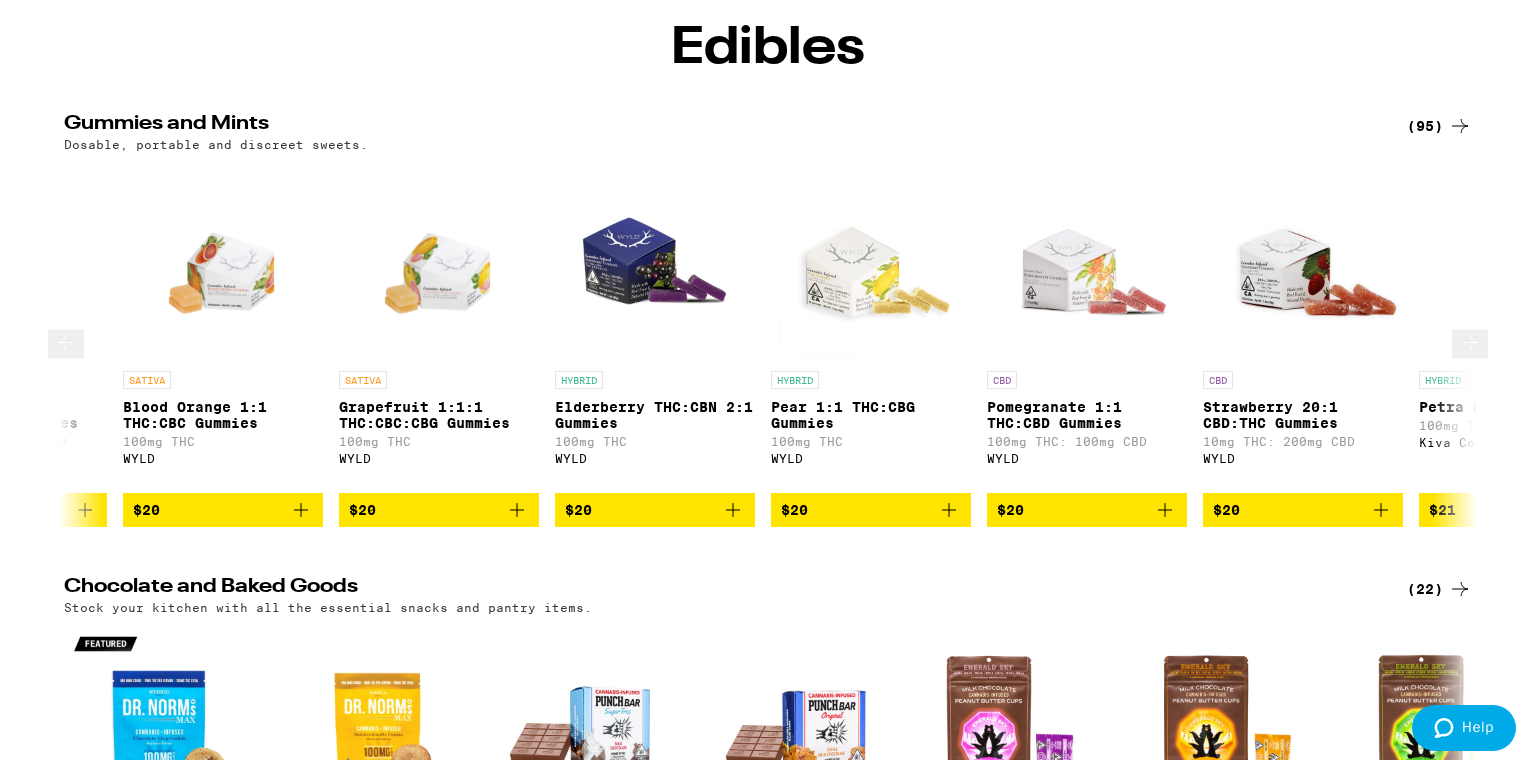 click 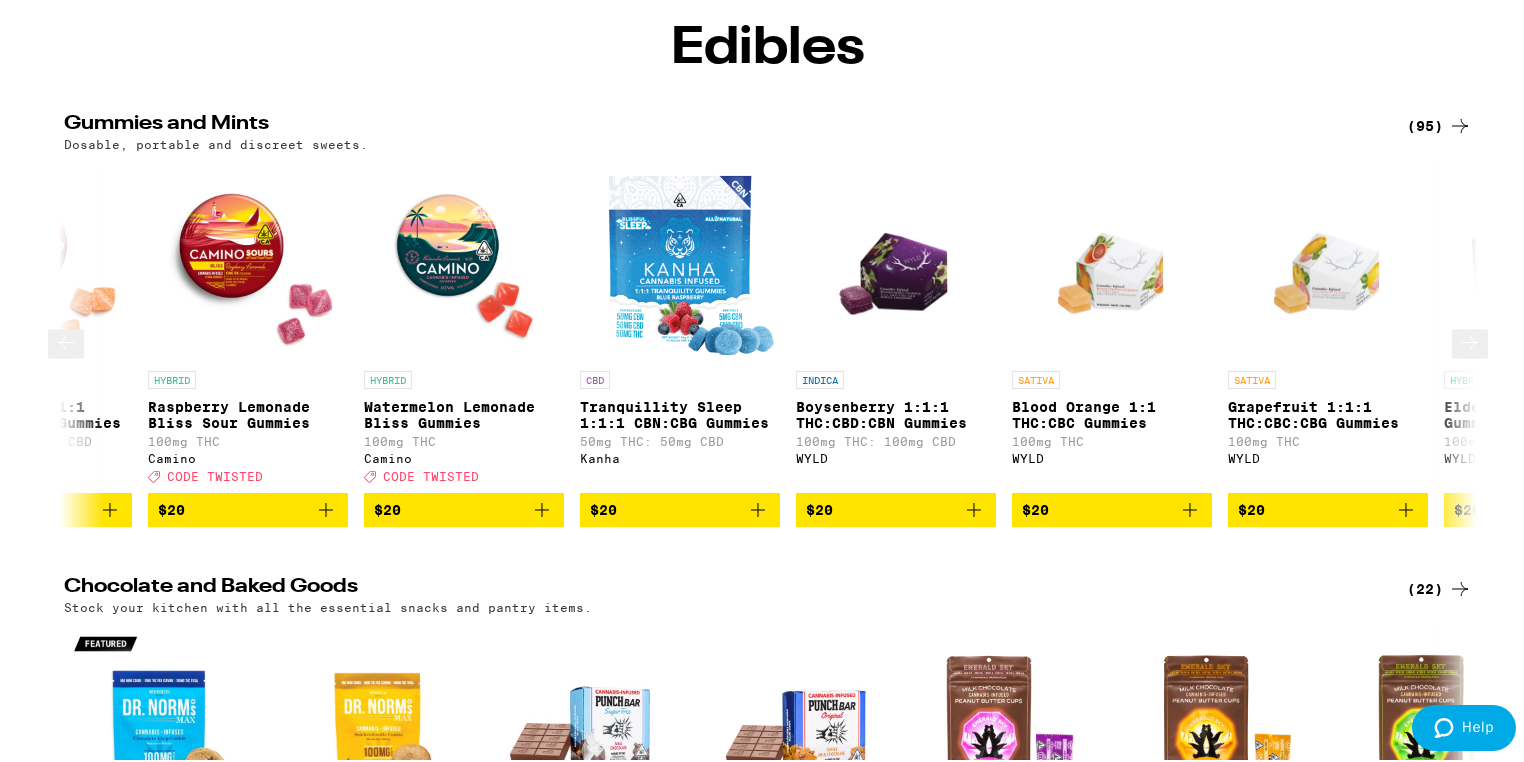 click 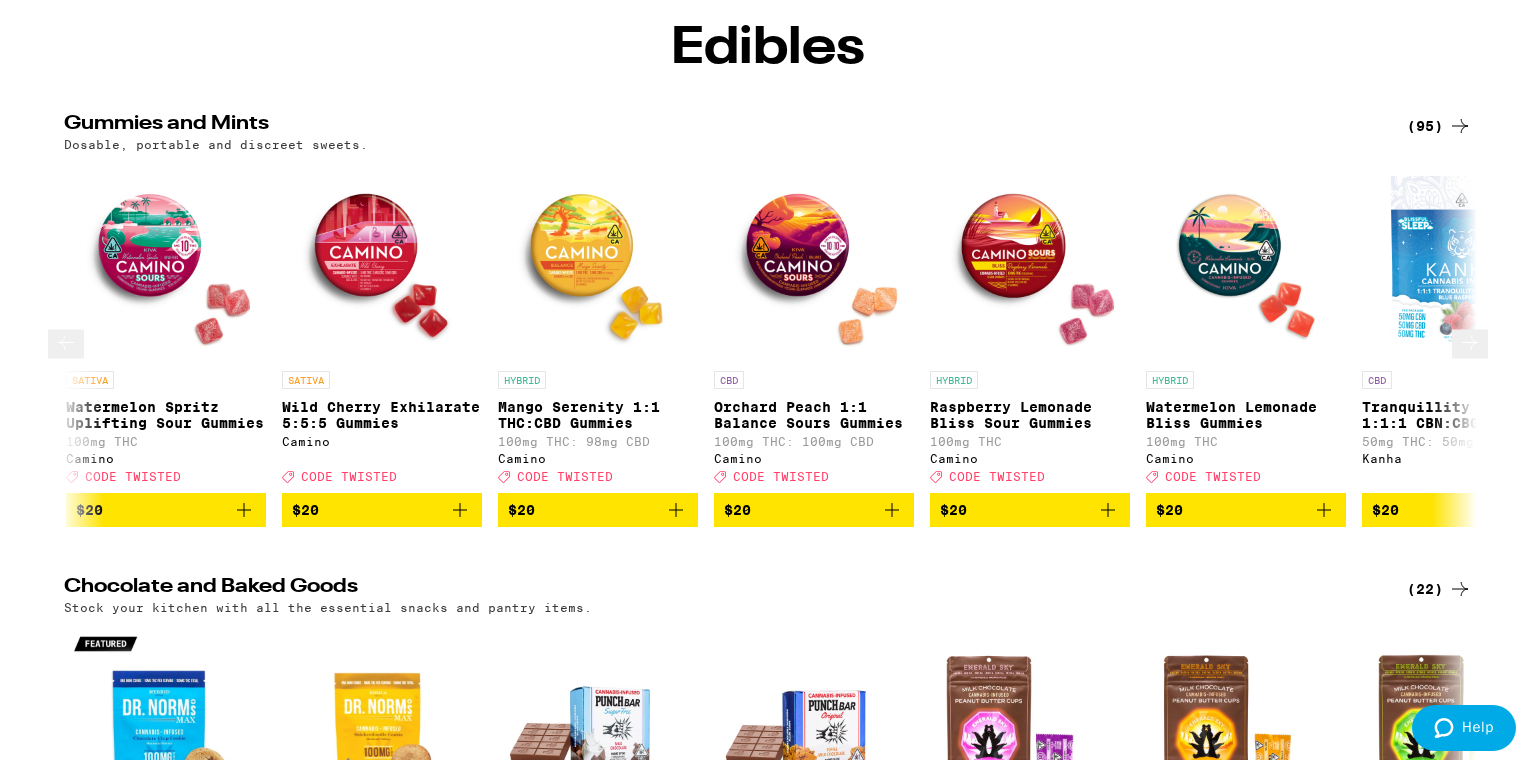 click 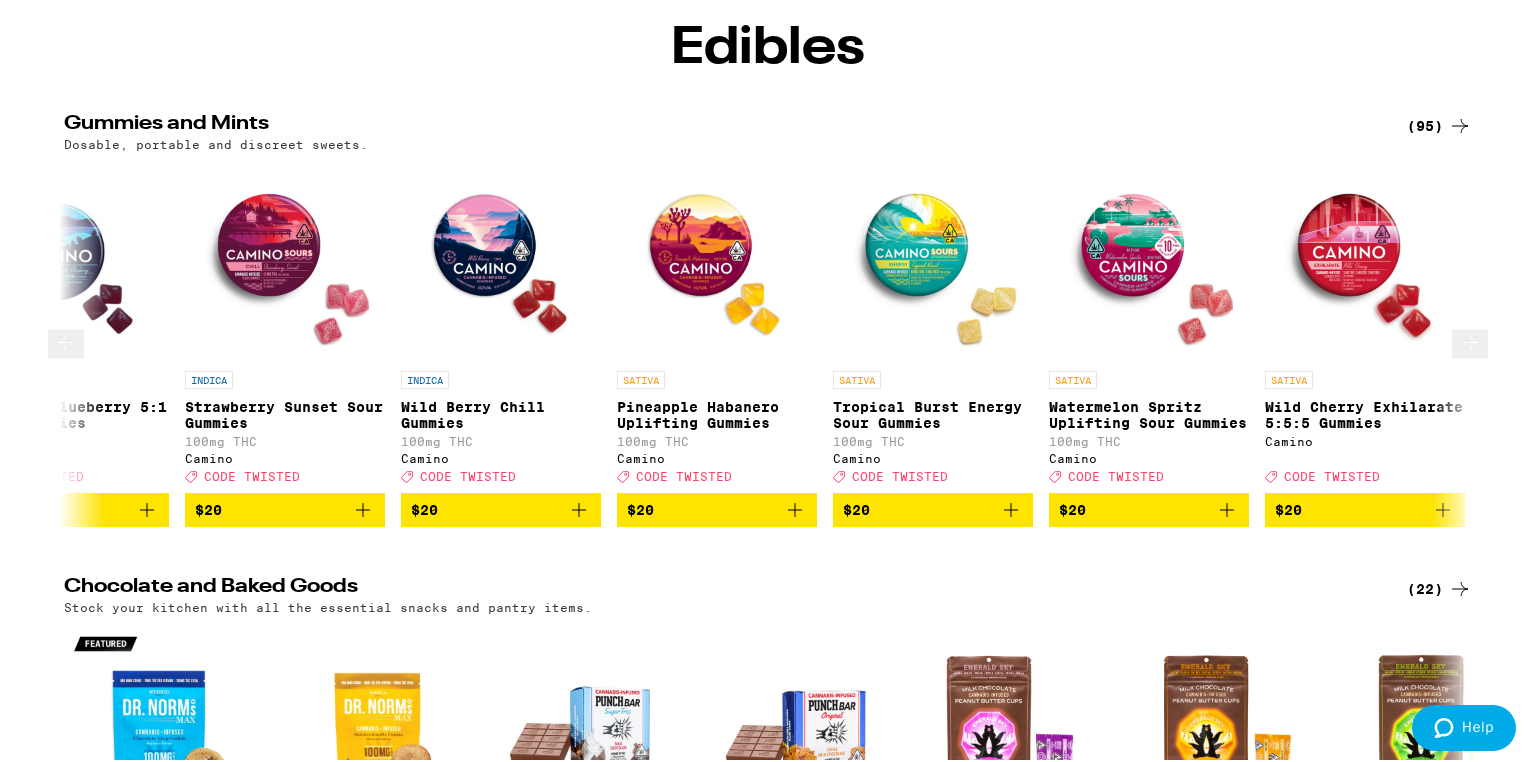 click 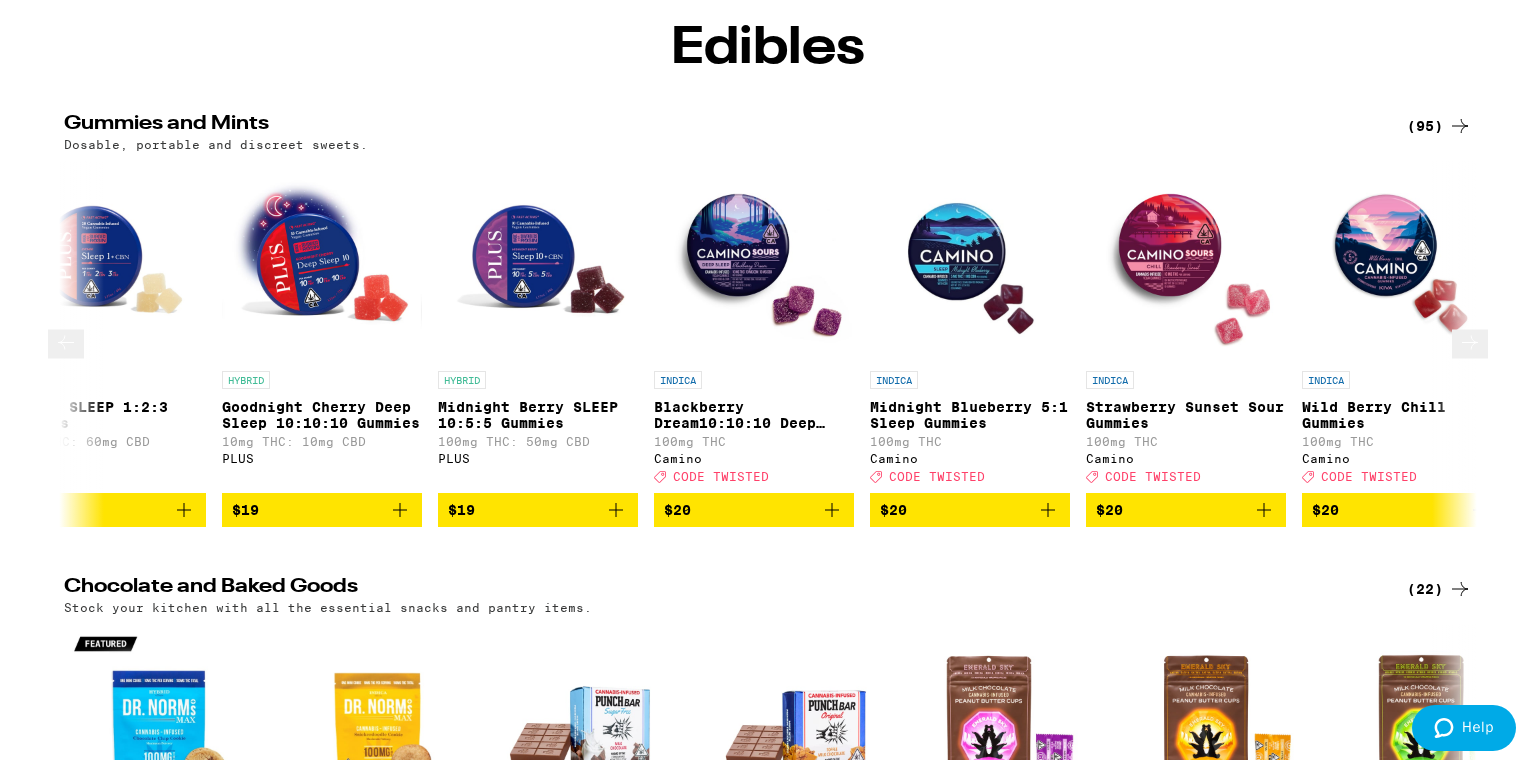 click 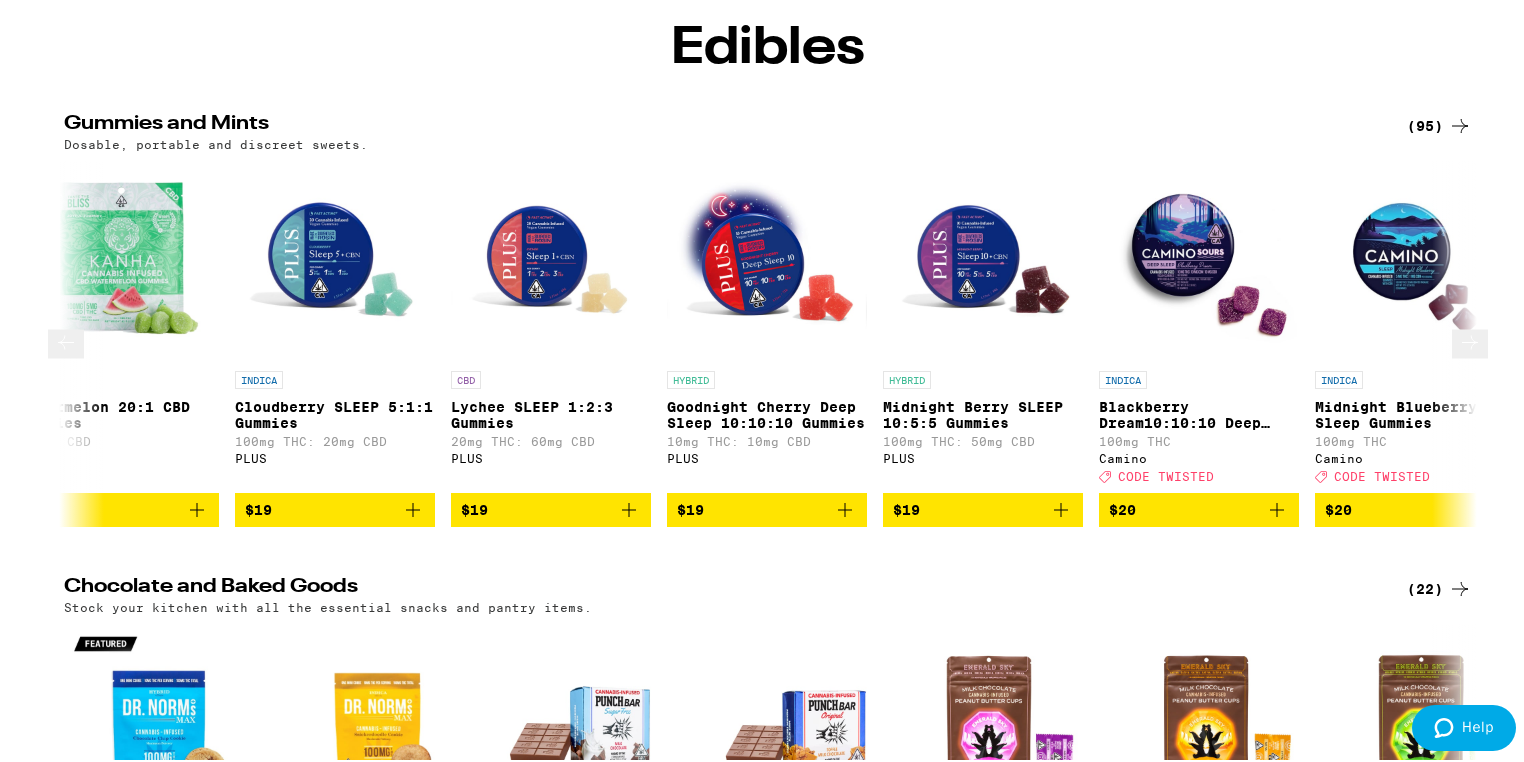 click 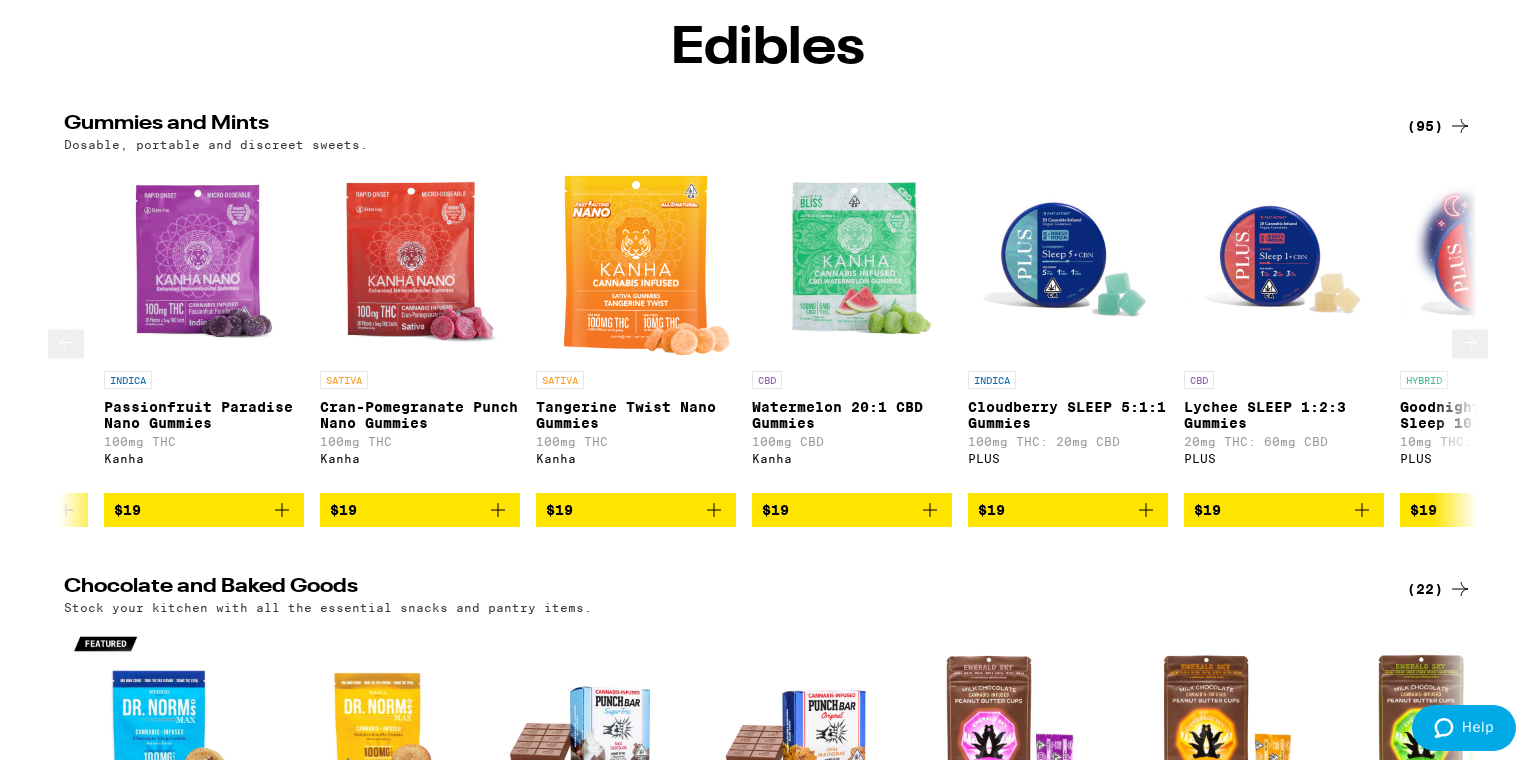 click 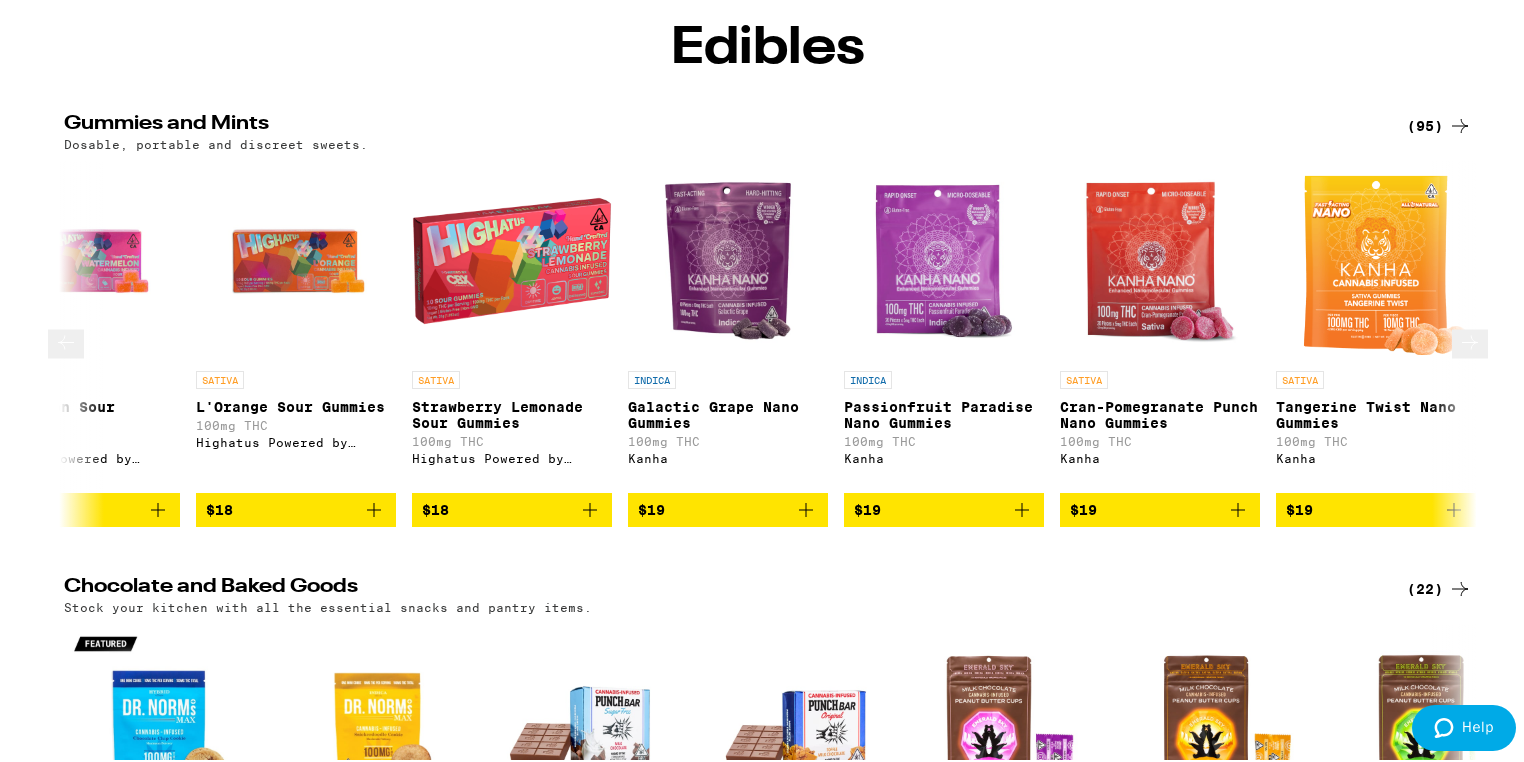 click 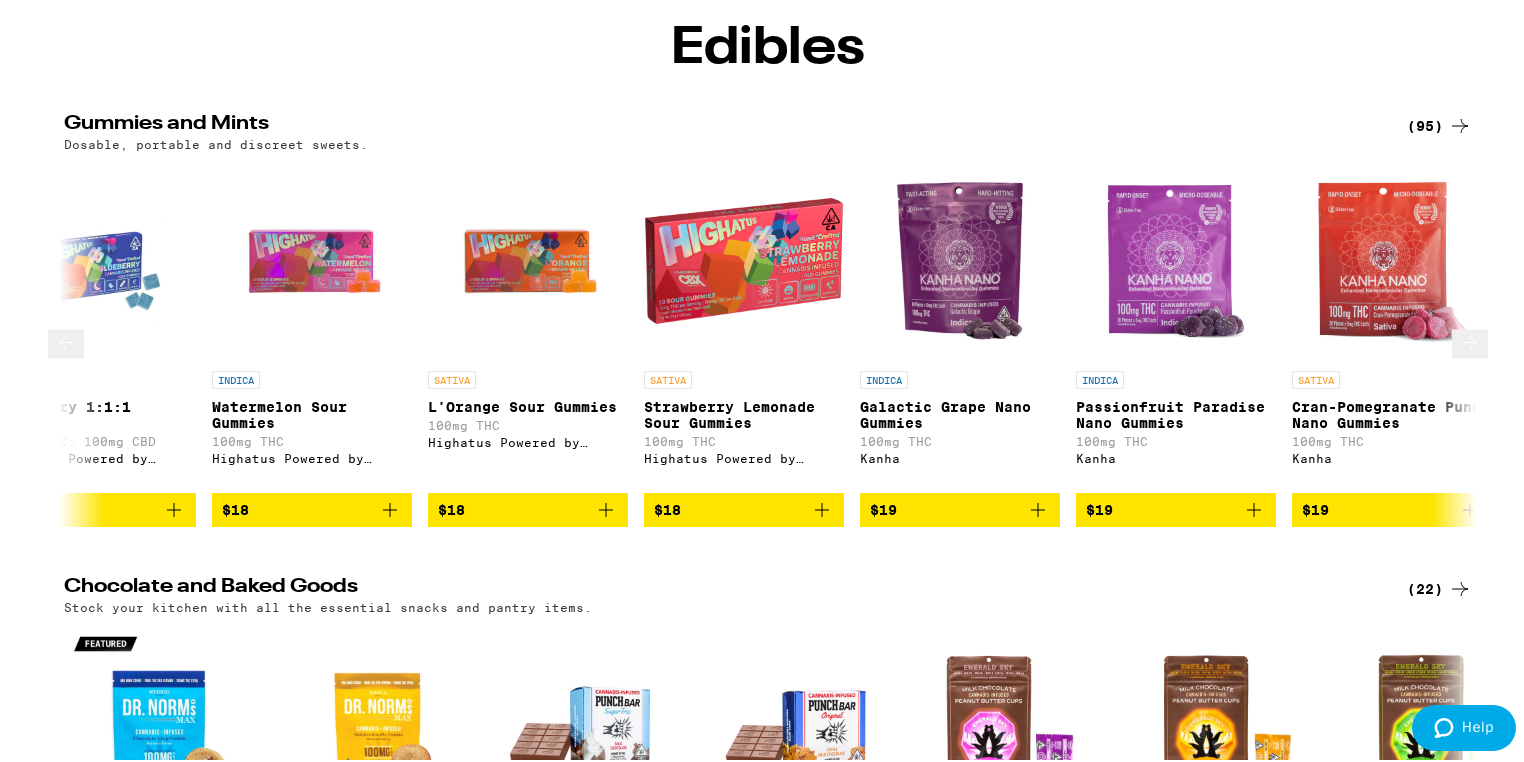 click 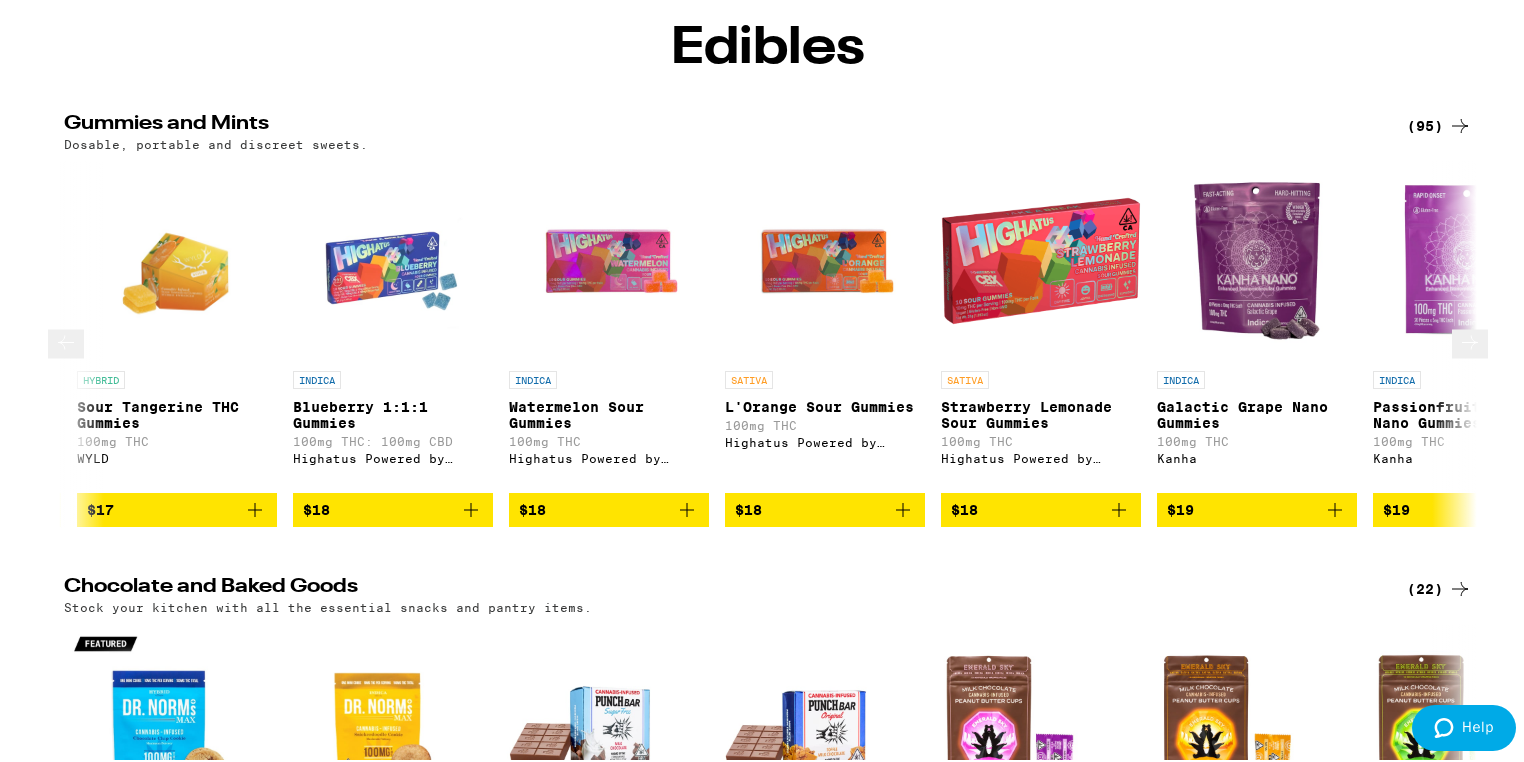 click 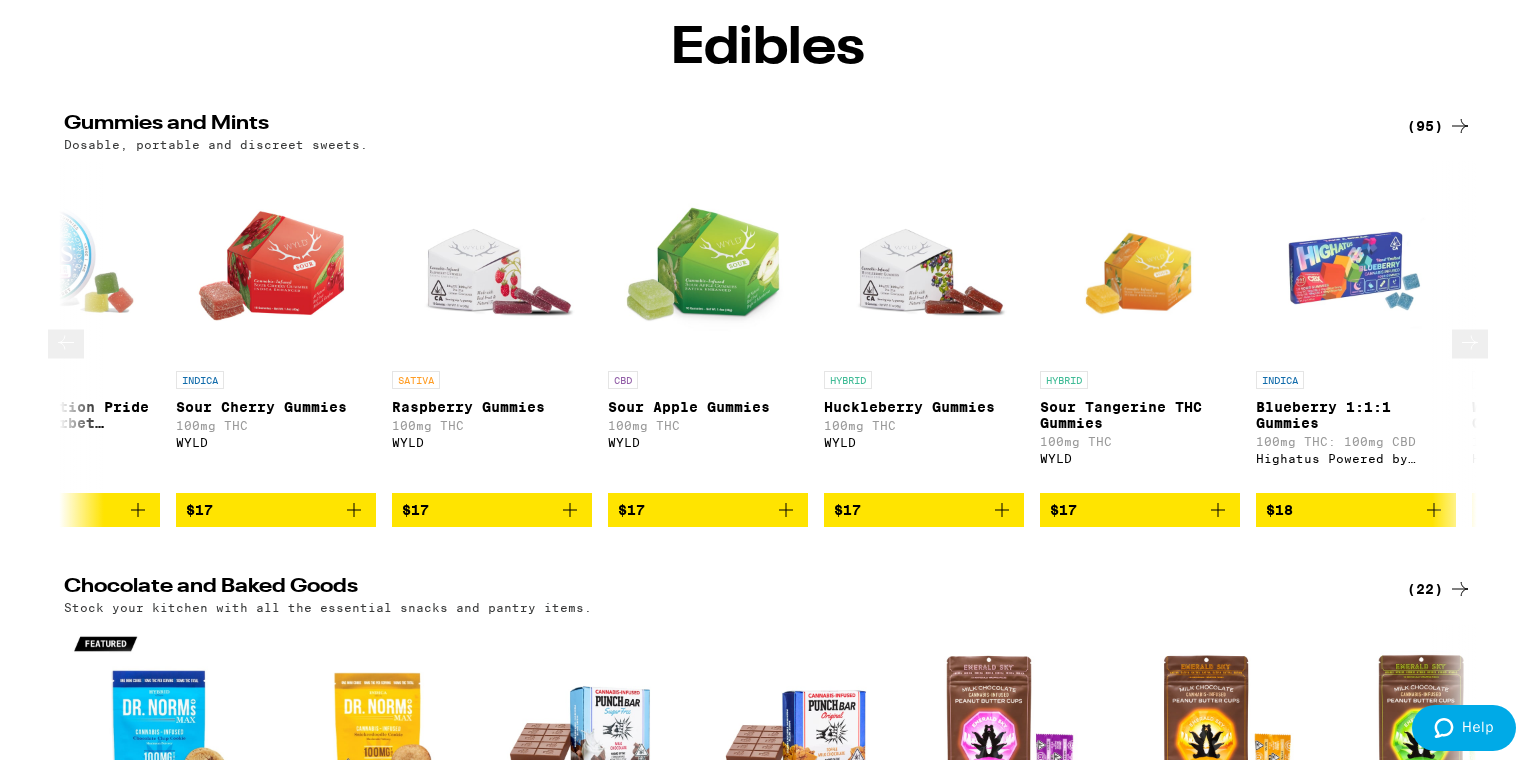 click 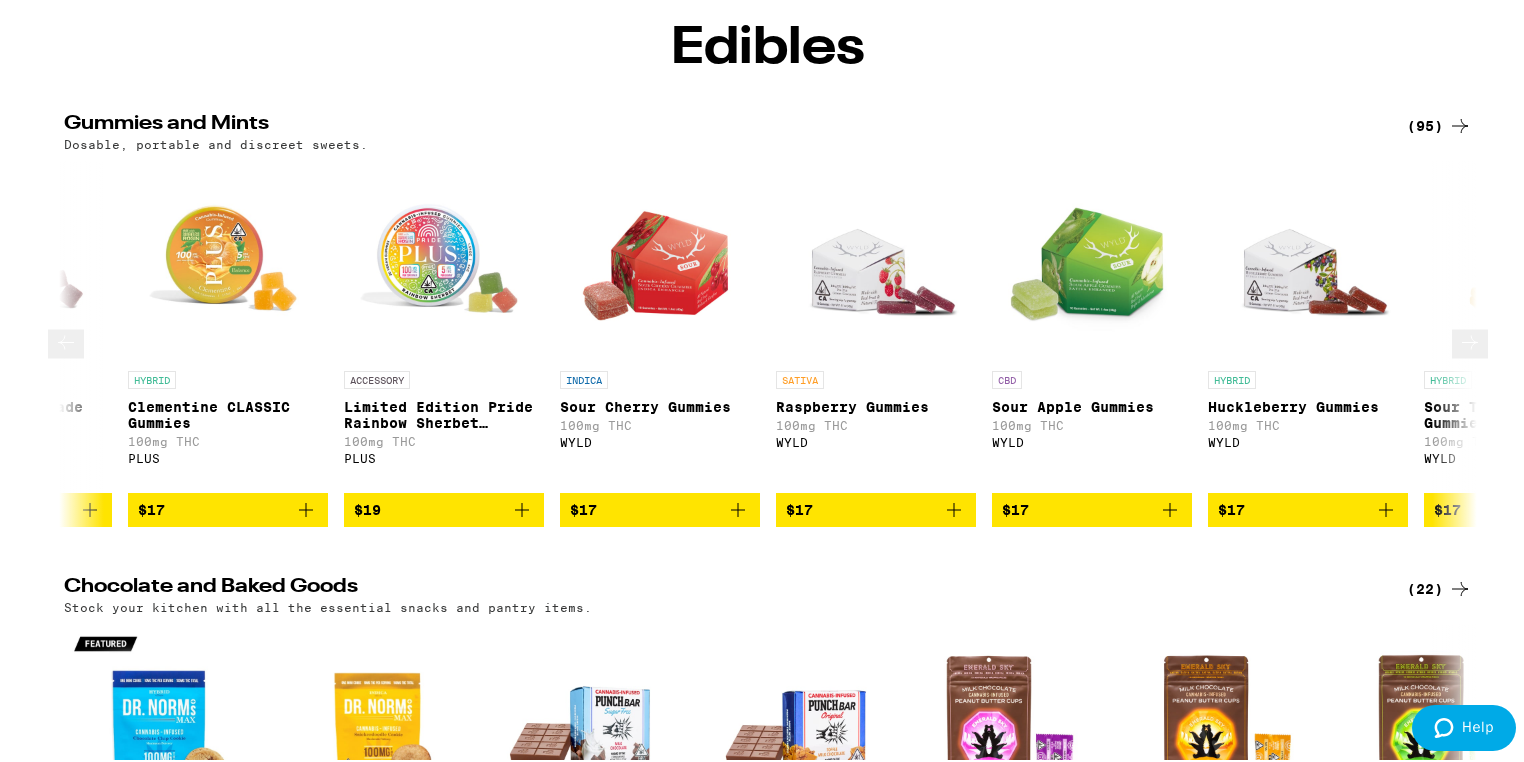 click 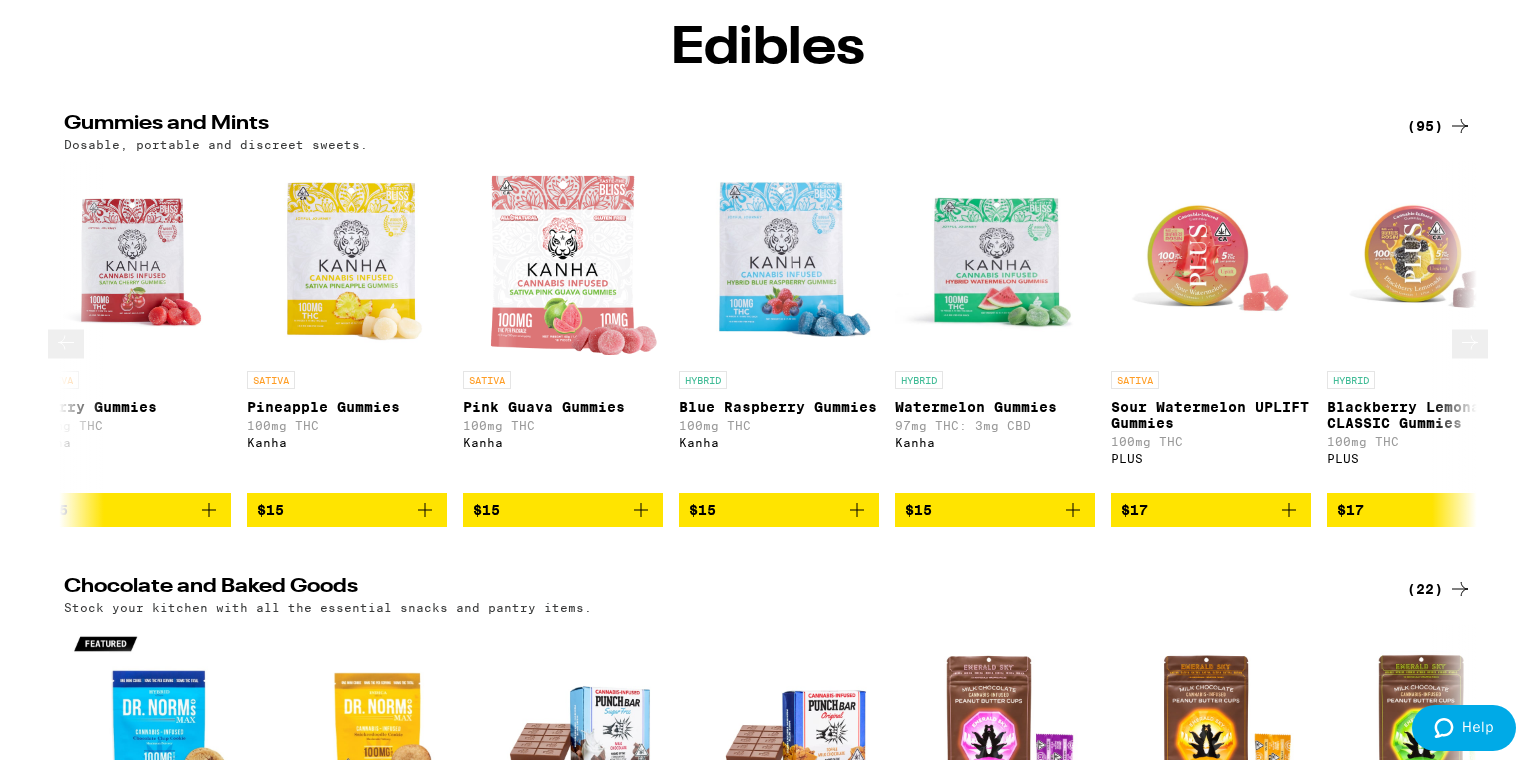 click 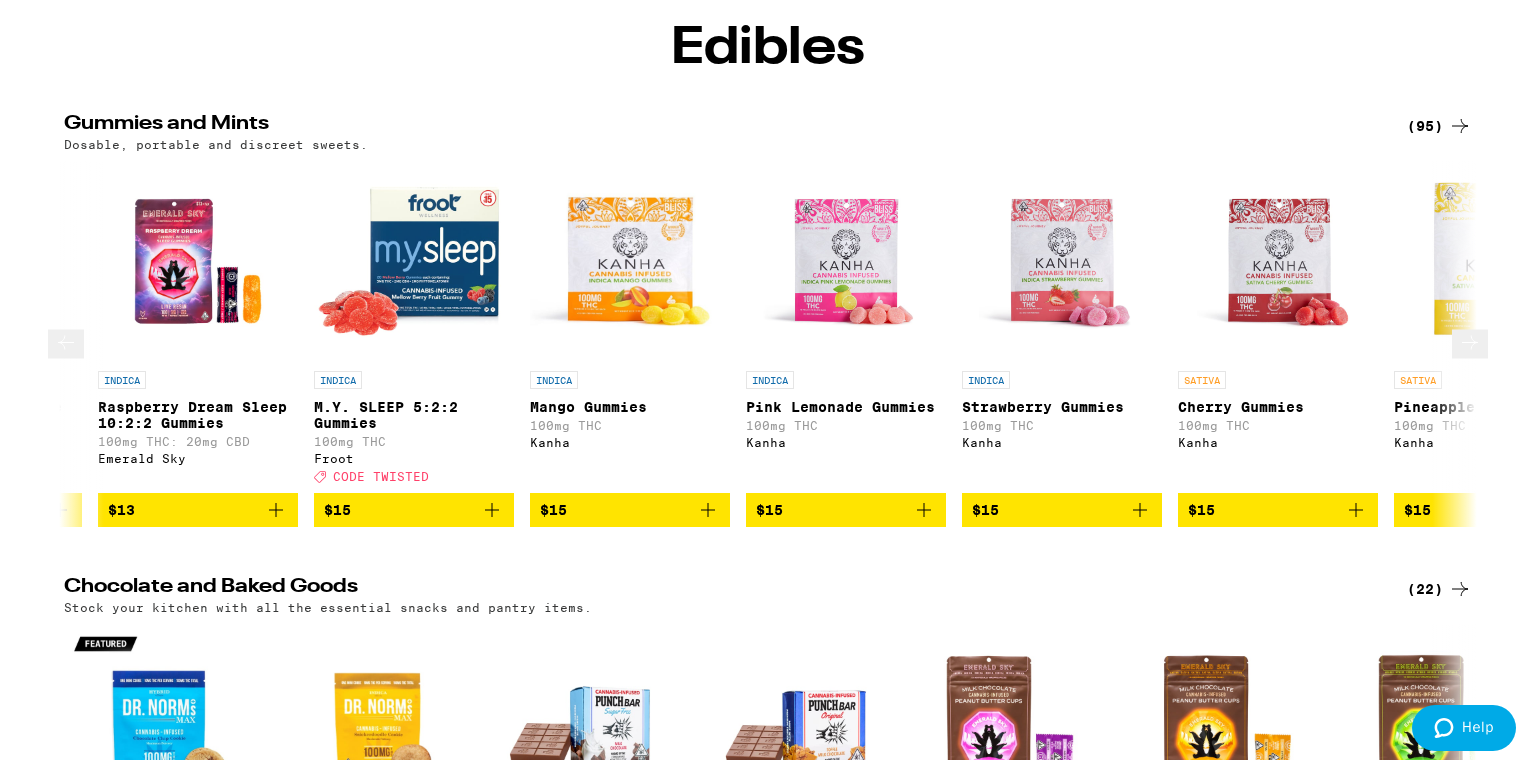 click 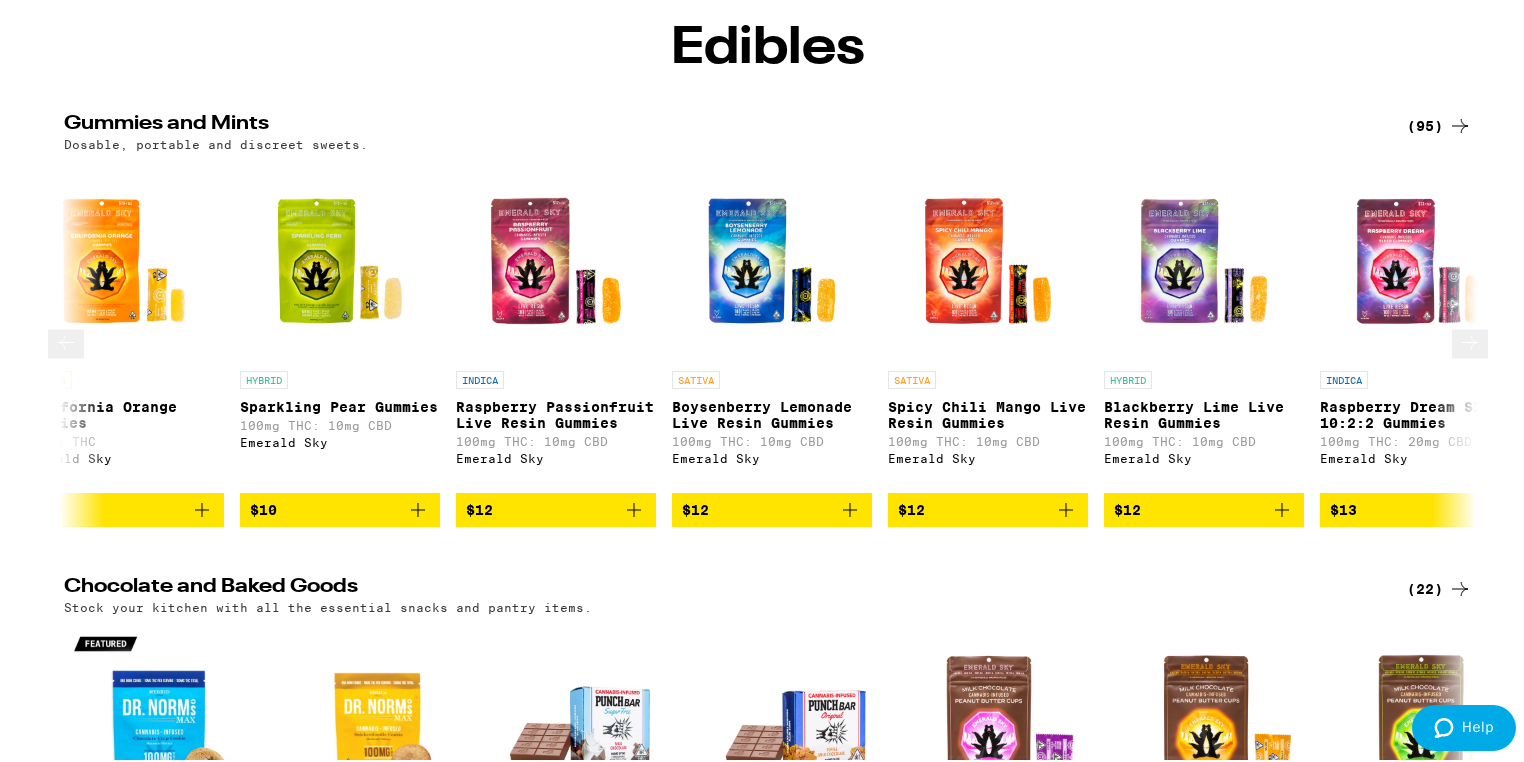 click 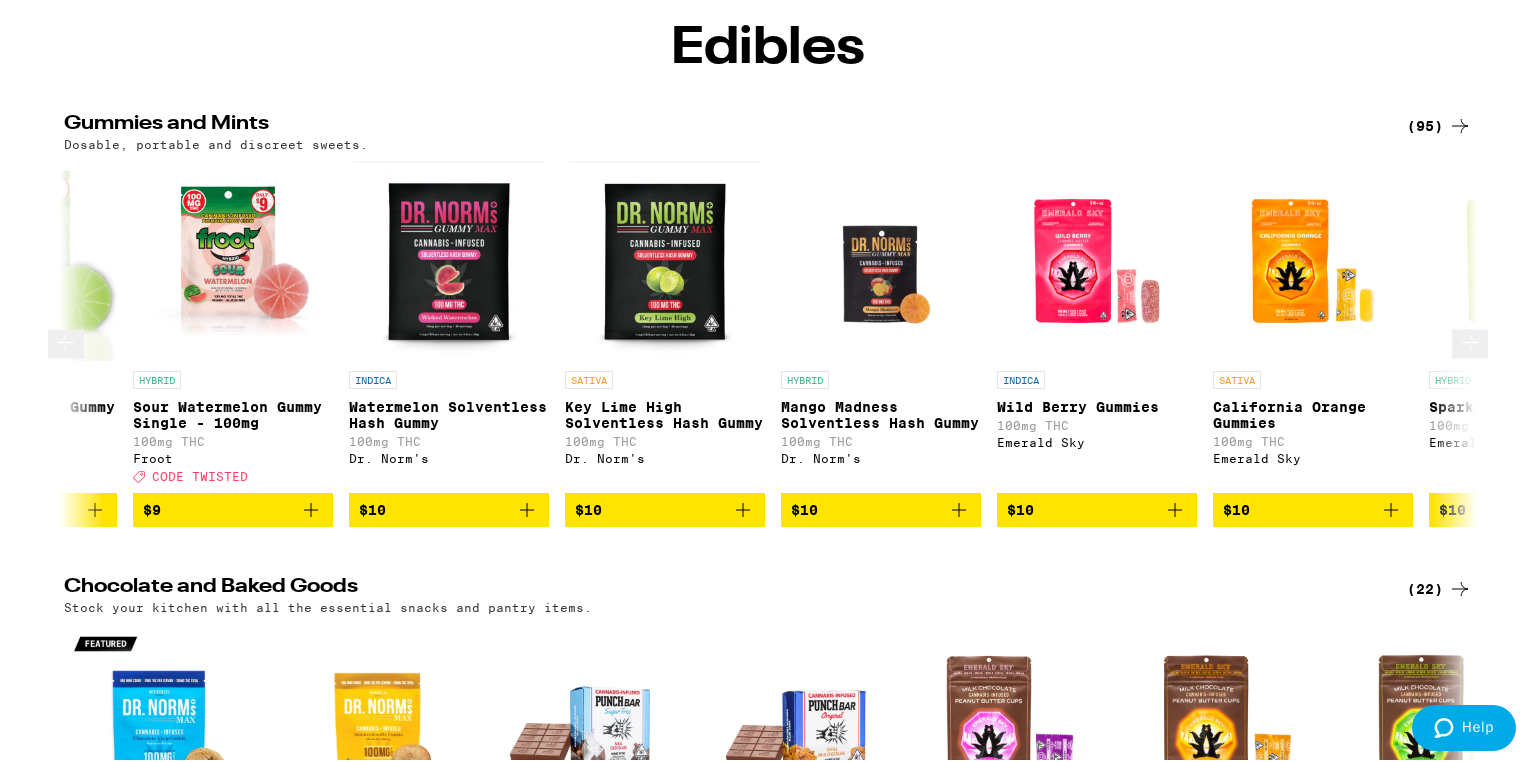 click 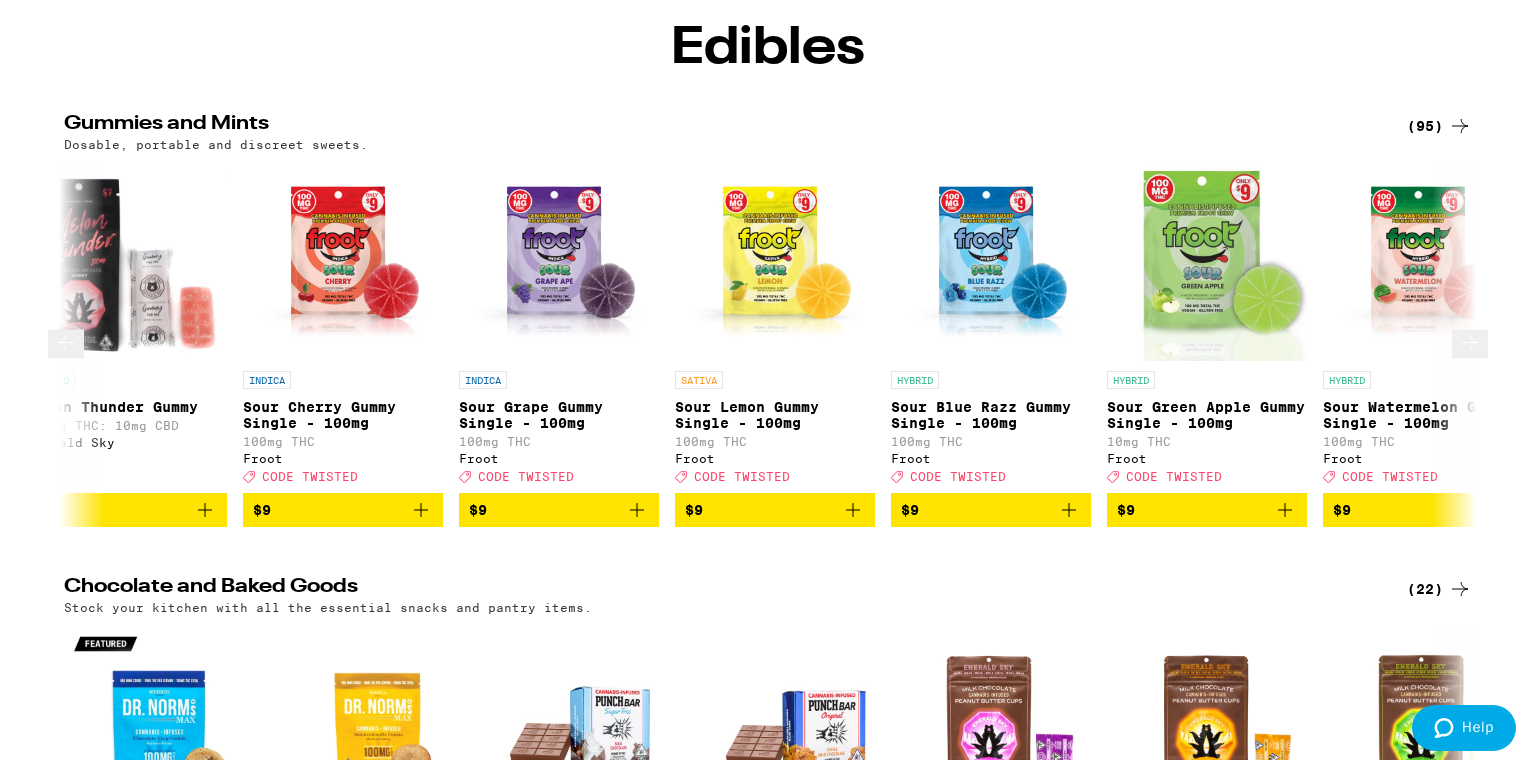 click 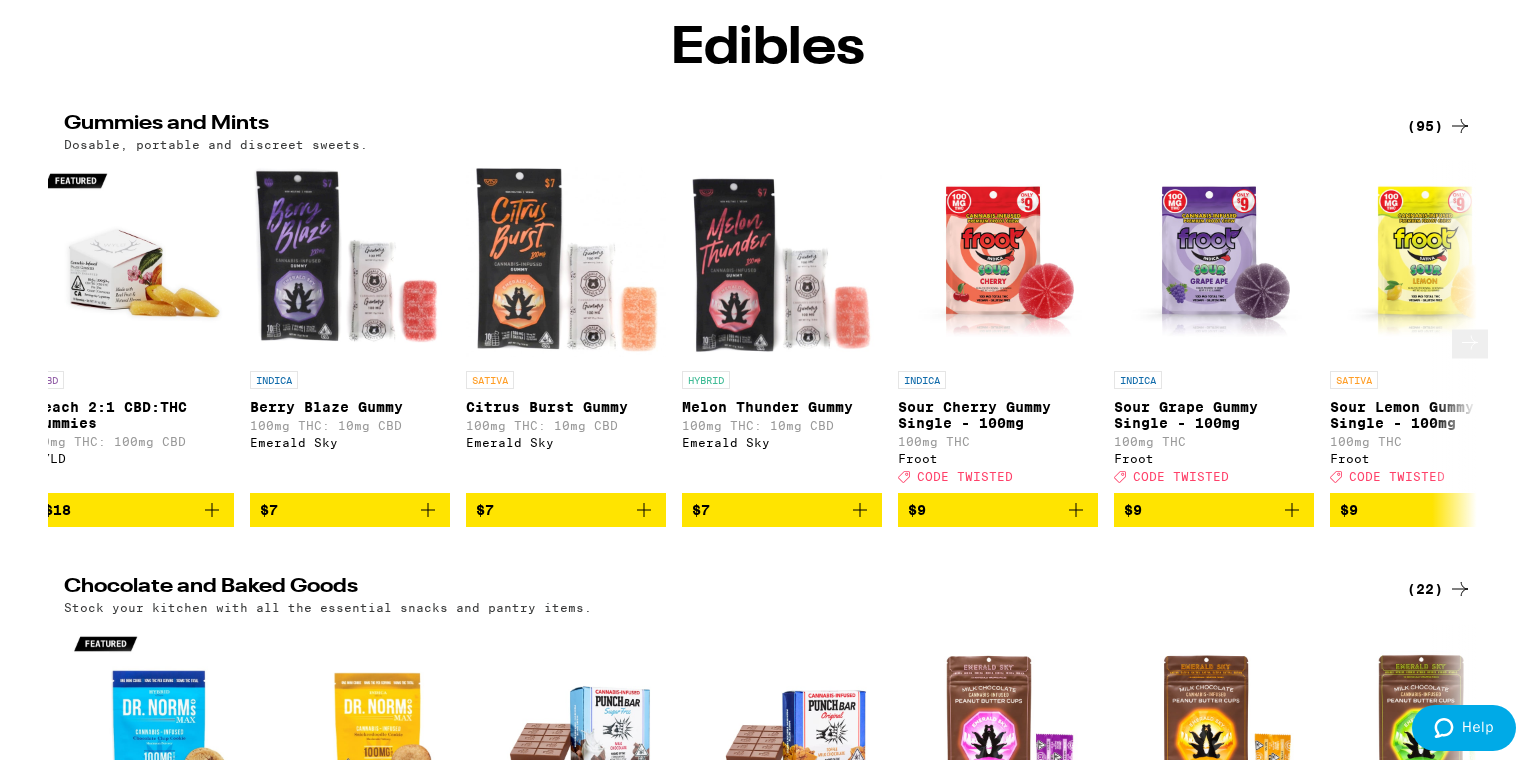 scroll, scrollTop: 0, scrollLeft: 1, axis: horizontal 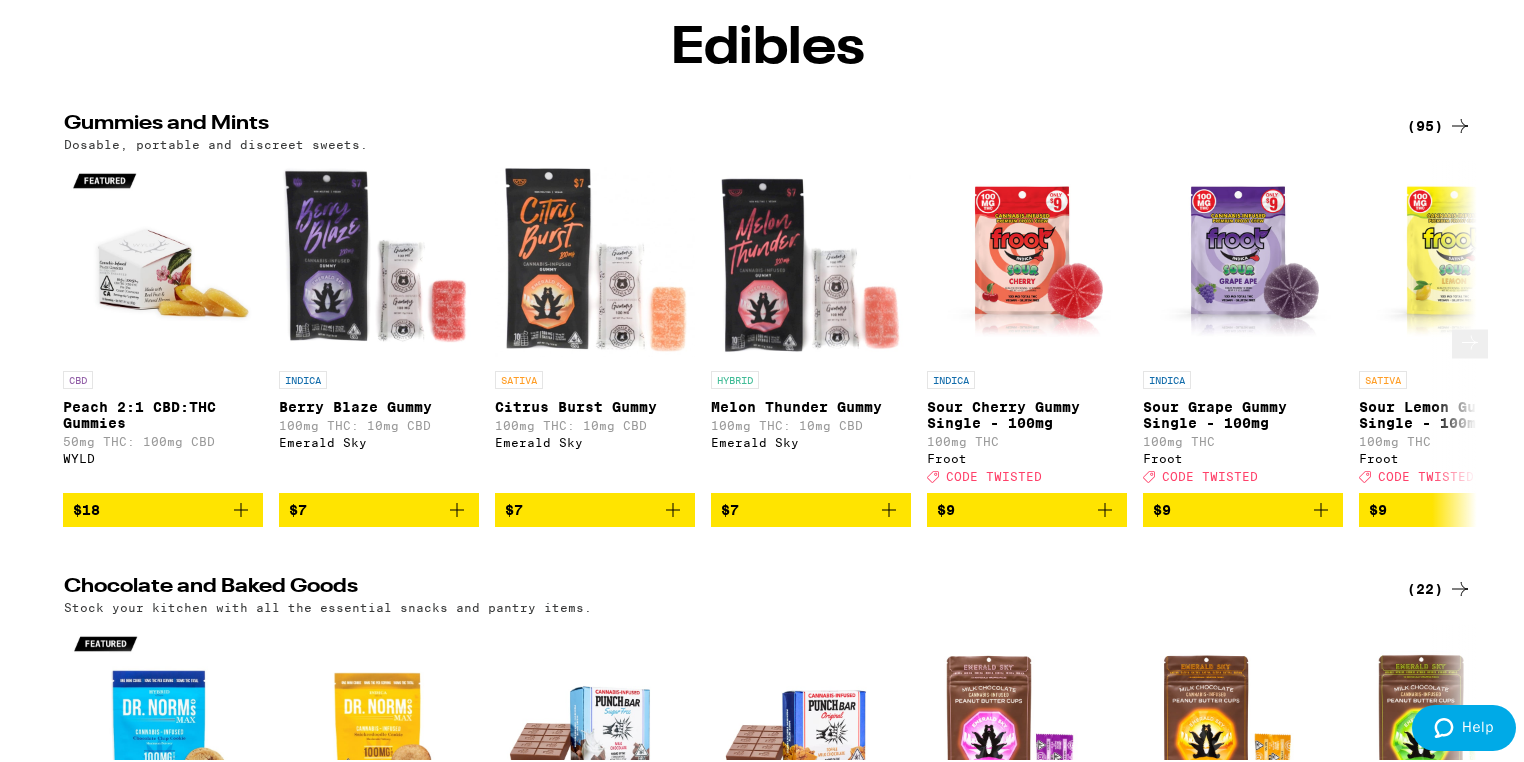 click at bounding box center [76, 341] 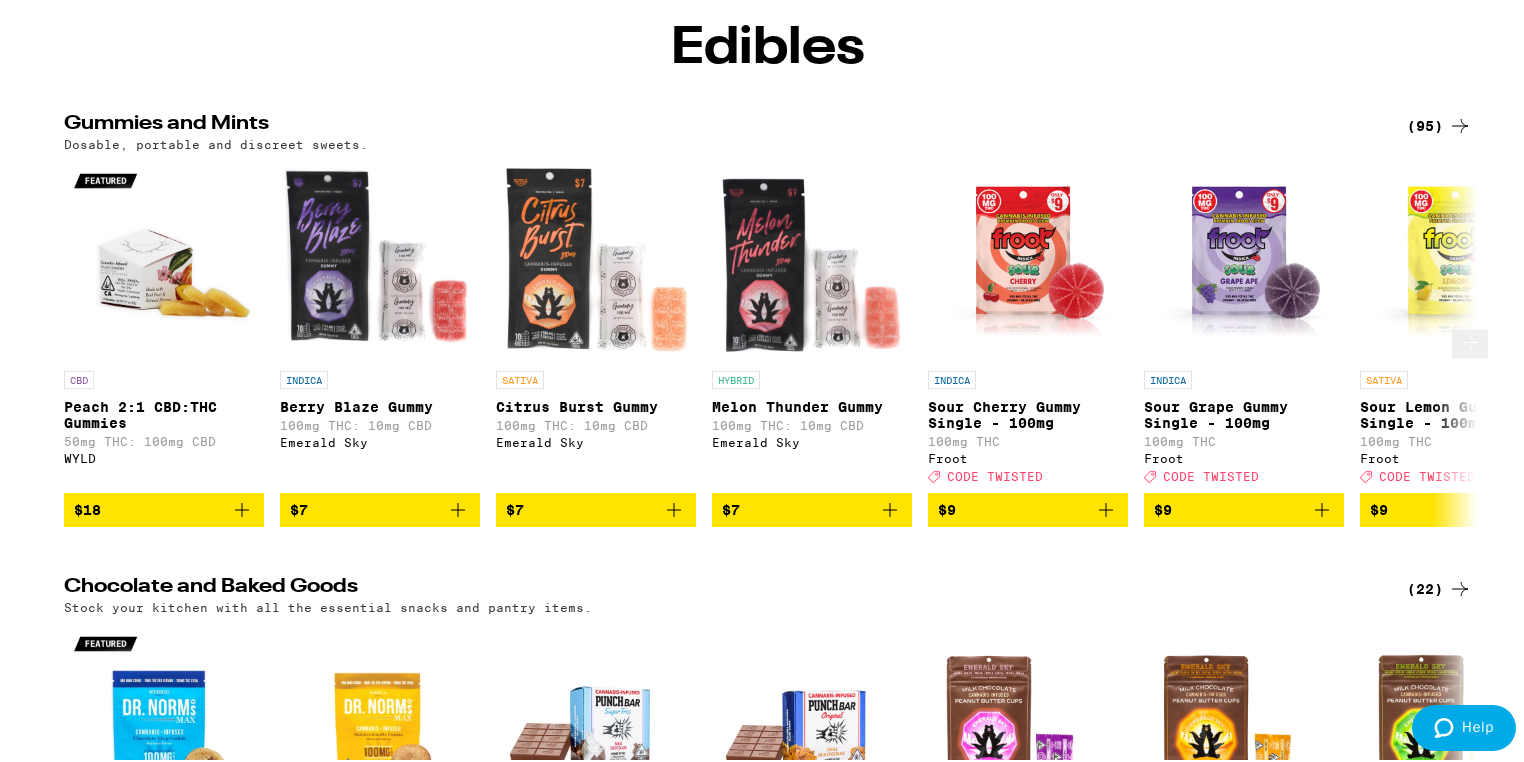 click 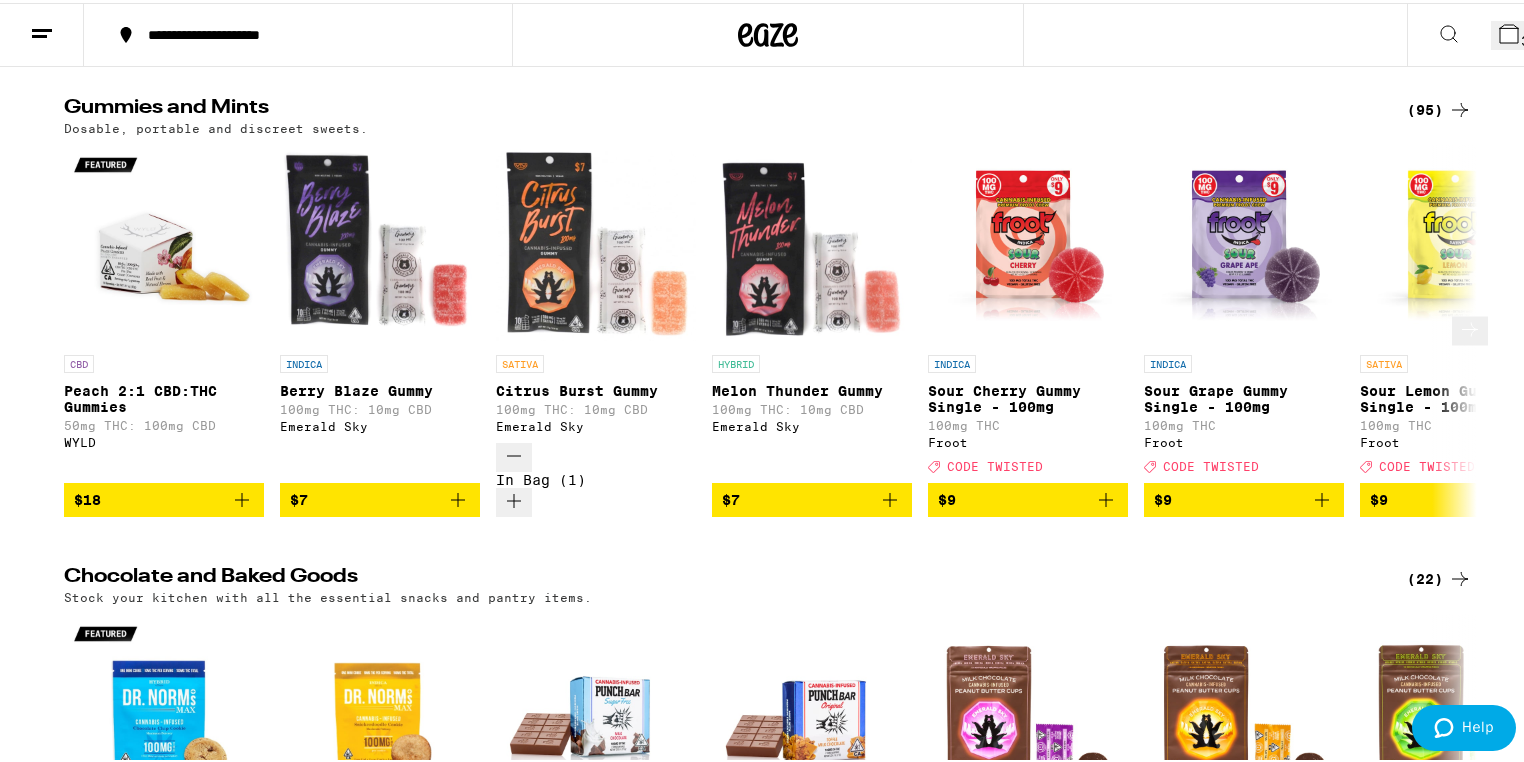 scroll, scrollTop: 160, scrollLeft: 0, axis: vertical 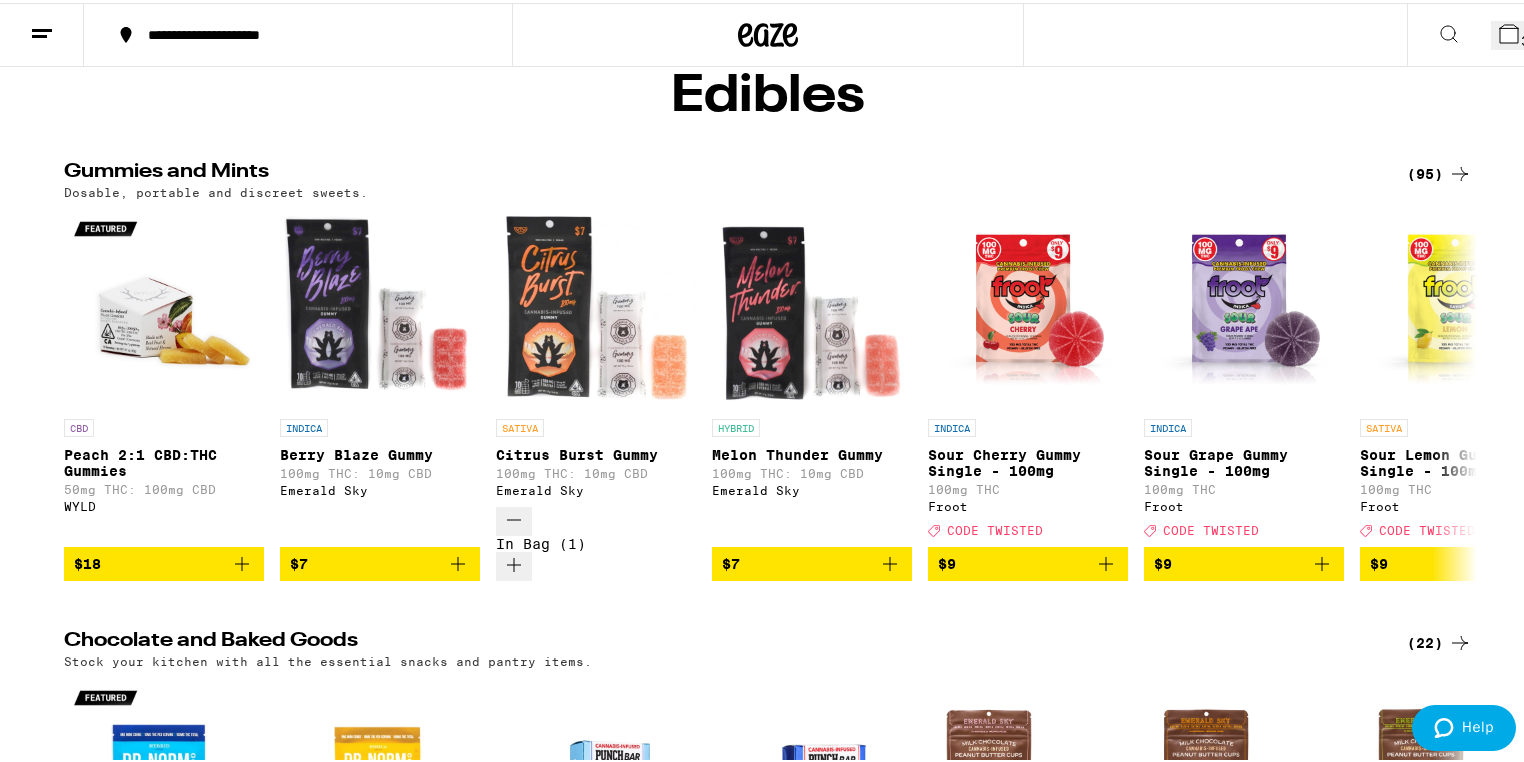 click on "3" at bounding box center [1513, 32] 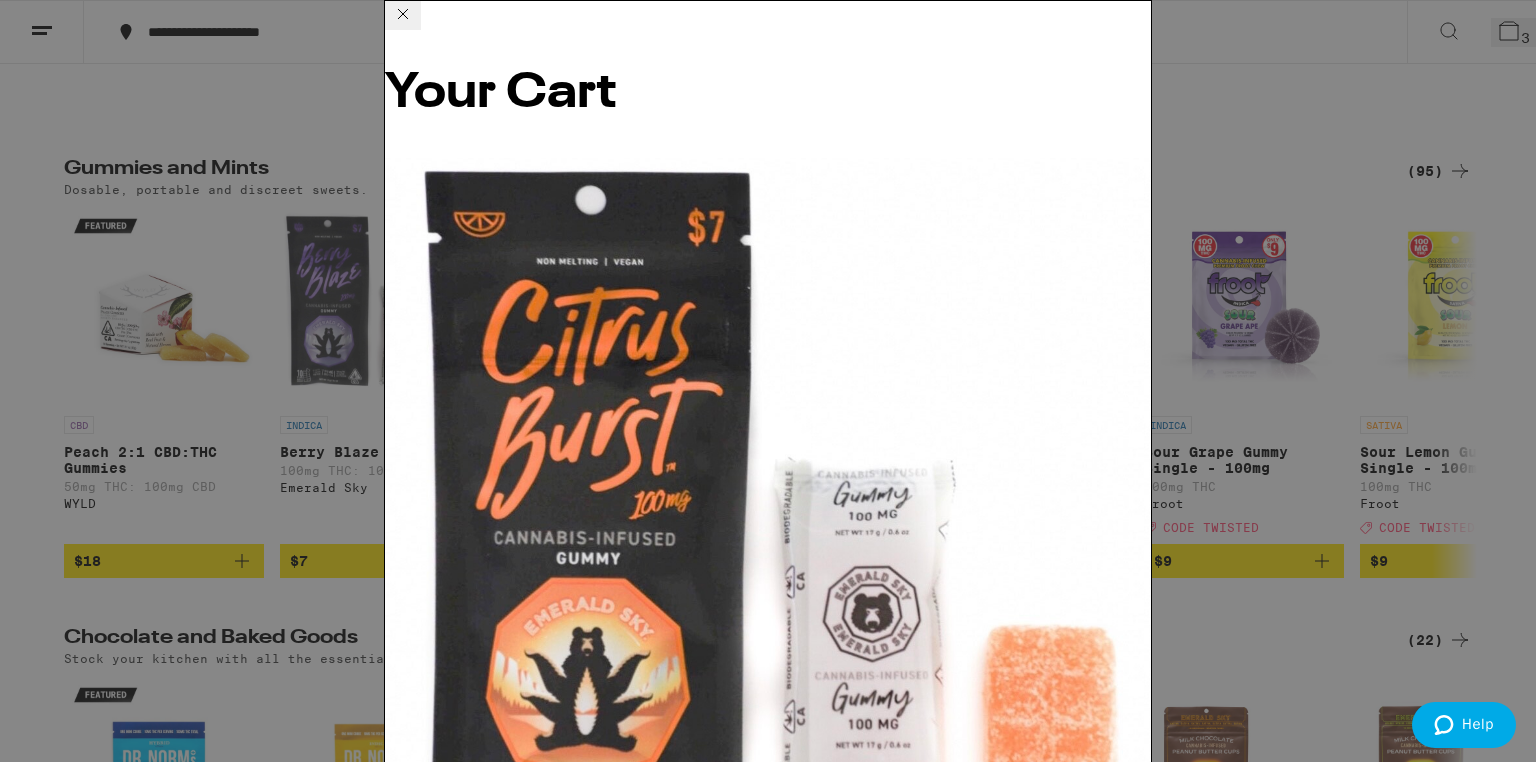 click on "Apply Promo" at bounding box center [440, 3435] 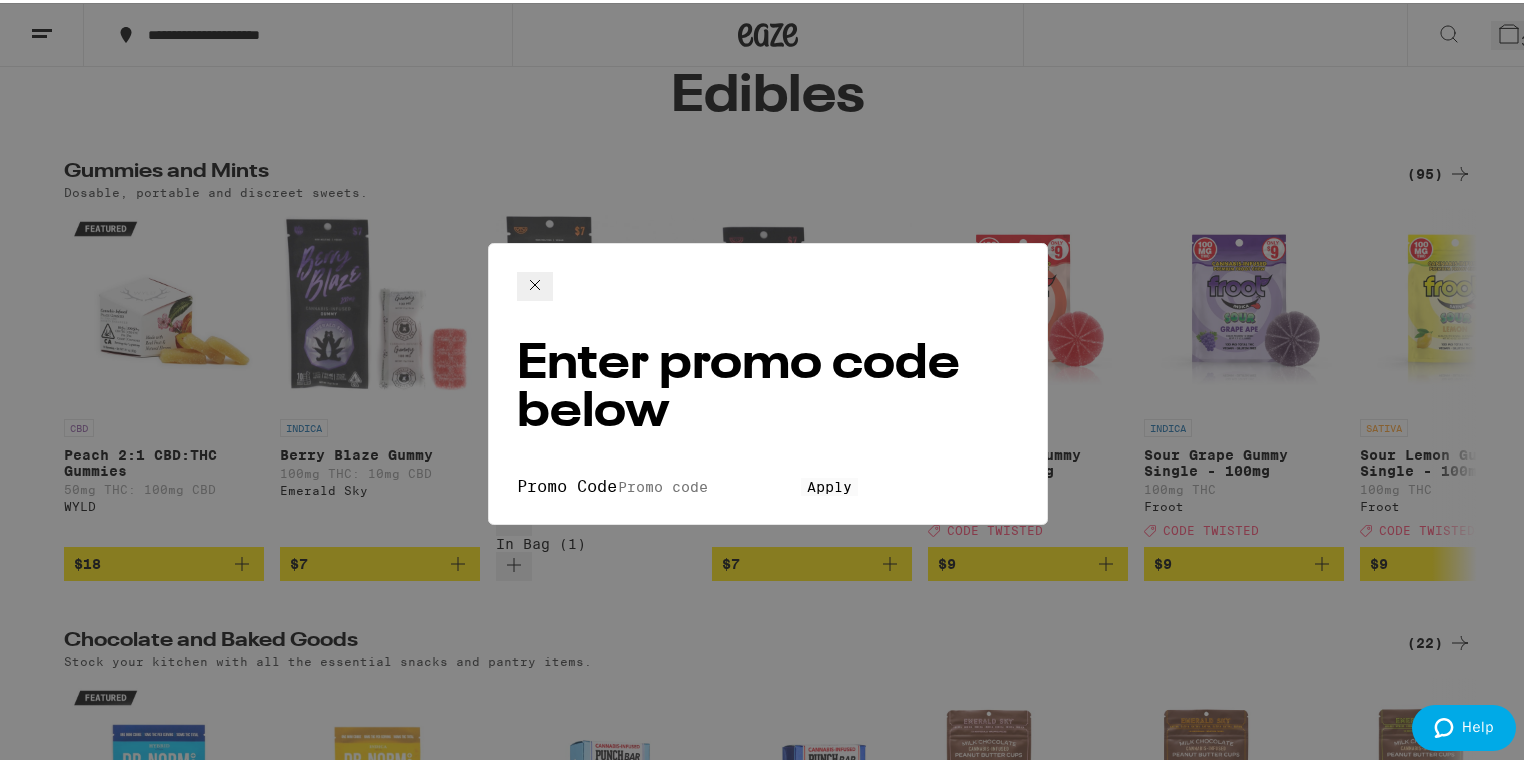 click on "Promo Code" at bounding box center [709, 484] 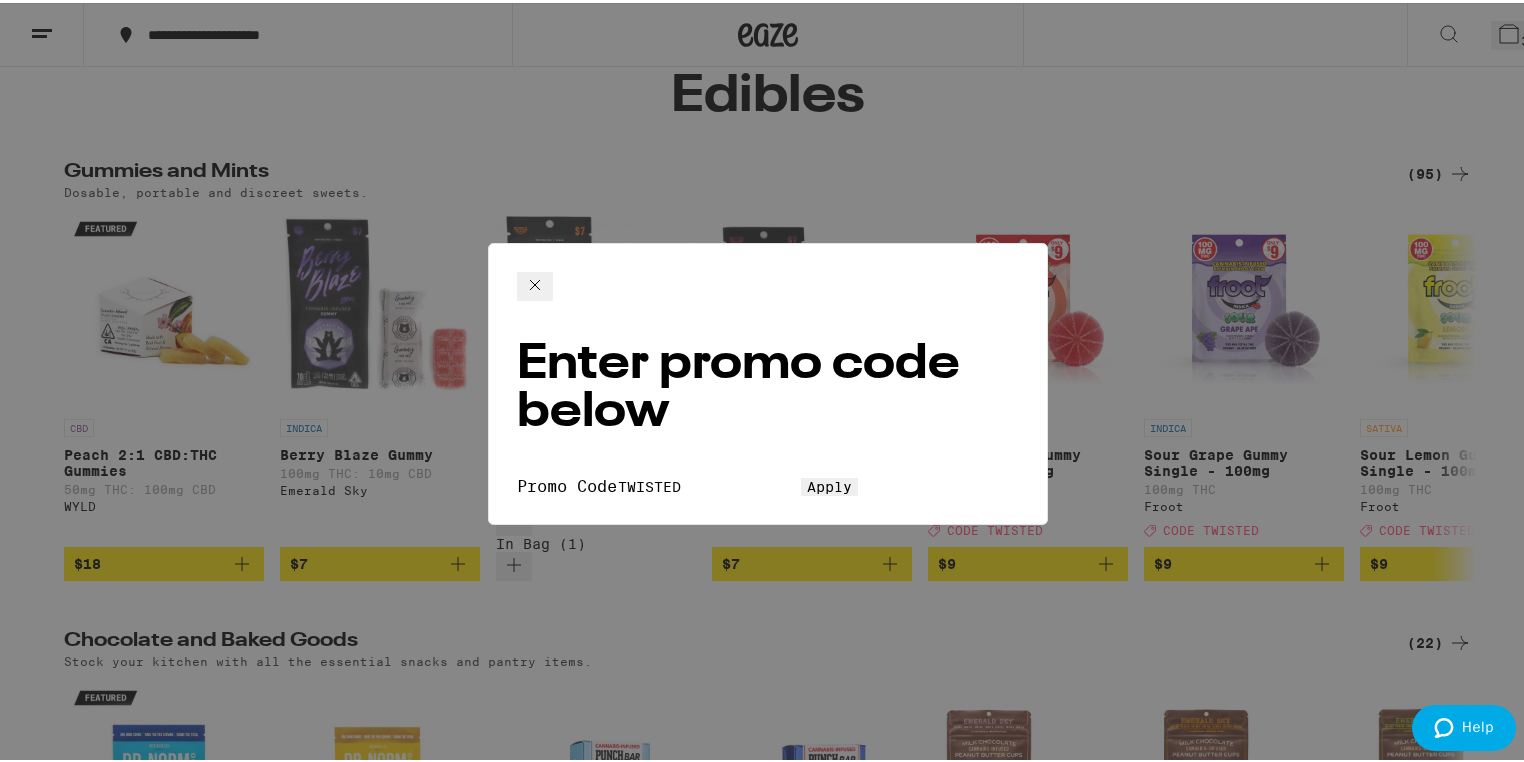 type on "TWISTED" 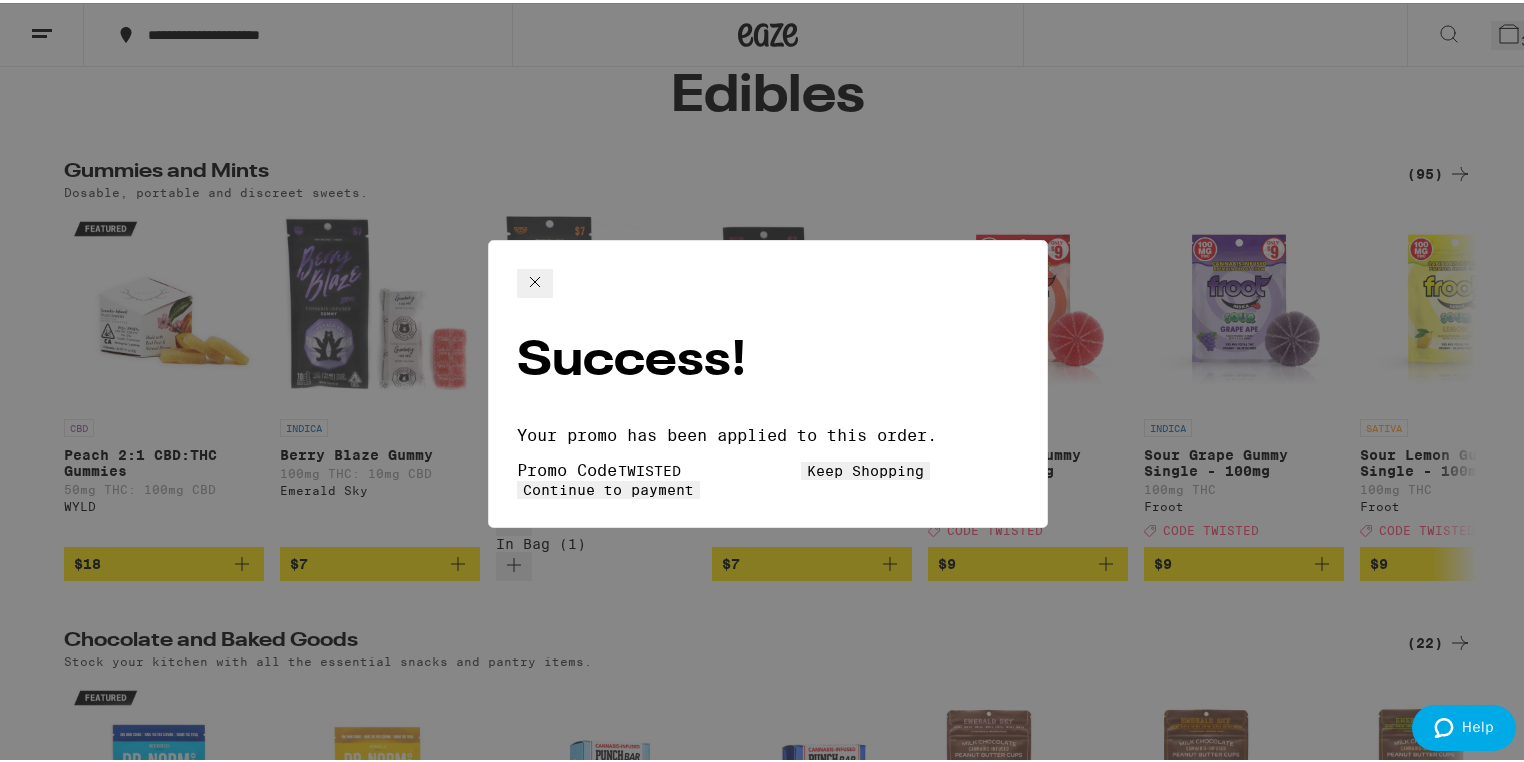 click on "Continue to payment" at bounding box center [608, 487] 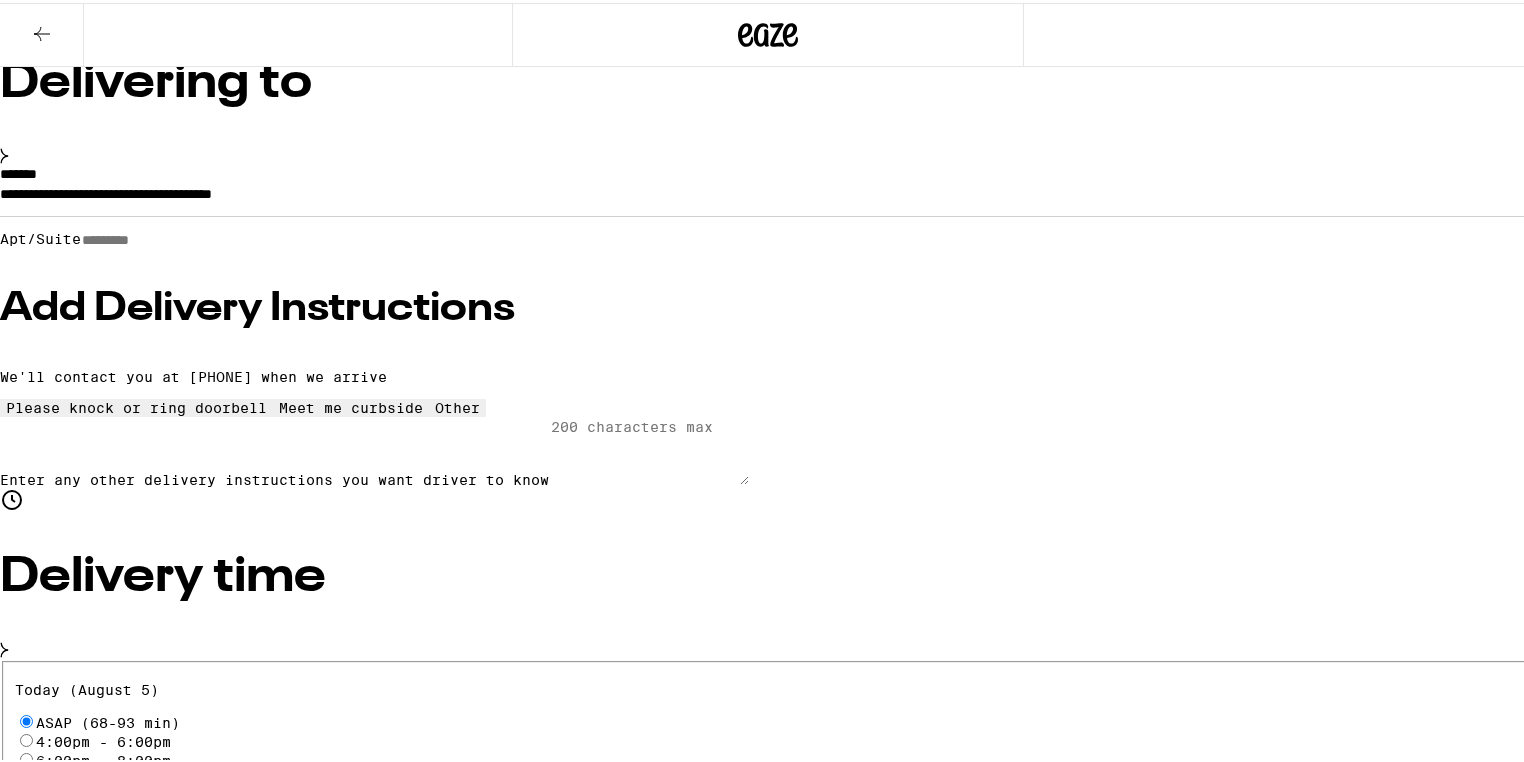 scroll, scrollTop: 0, scrollLeft: 0, axis: both 